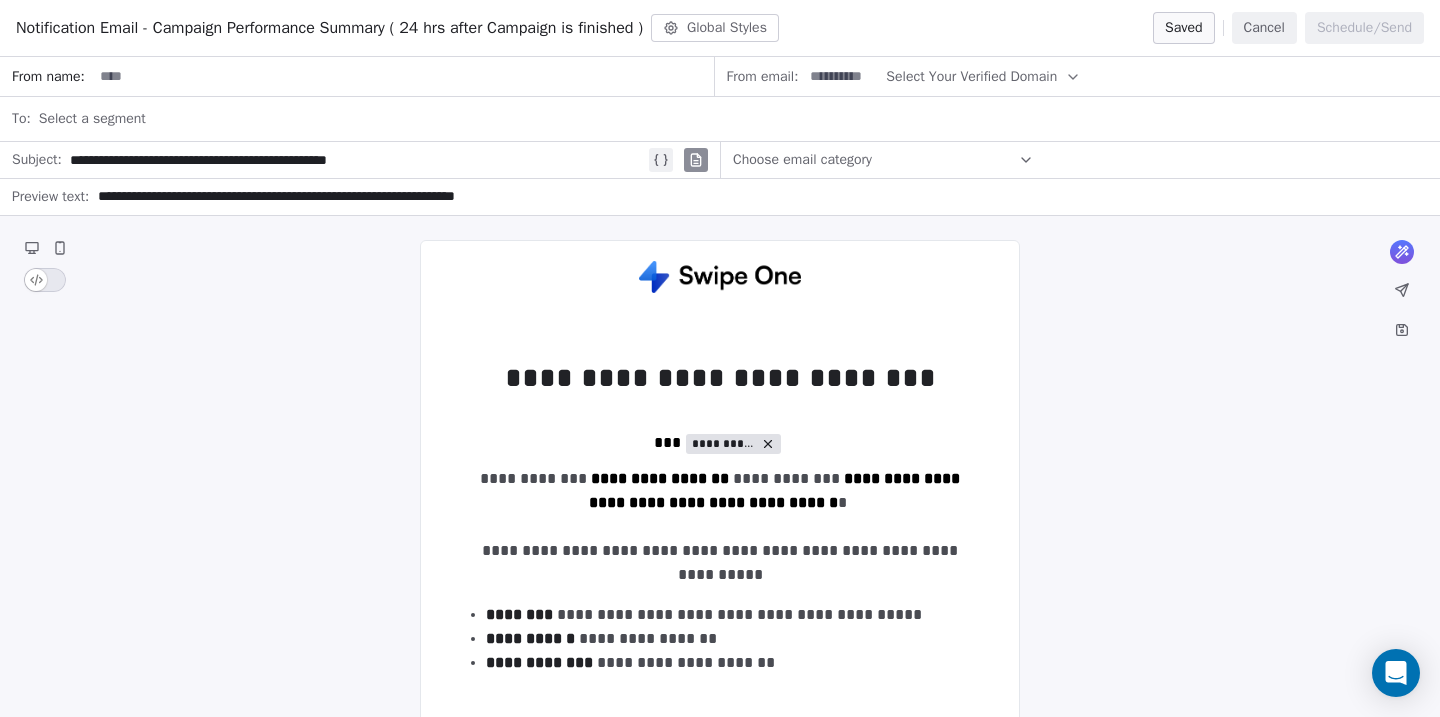 scroll, scrollTop: 0, scrollLeft: 0, axis: both 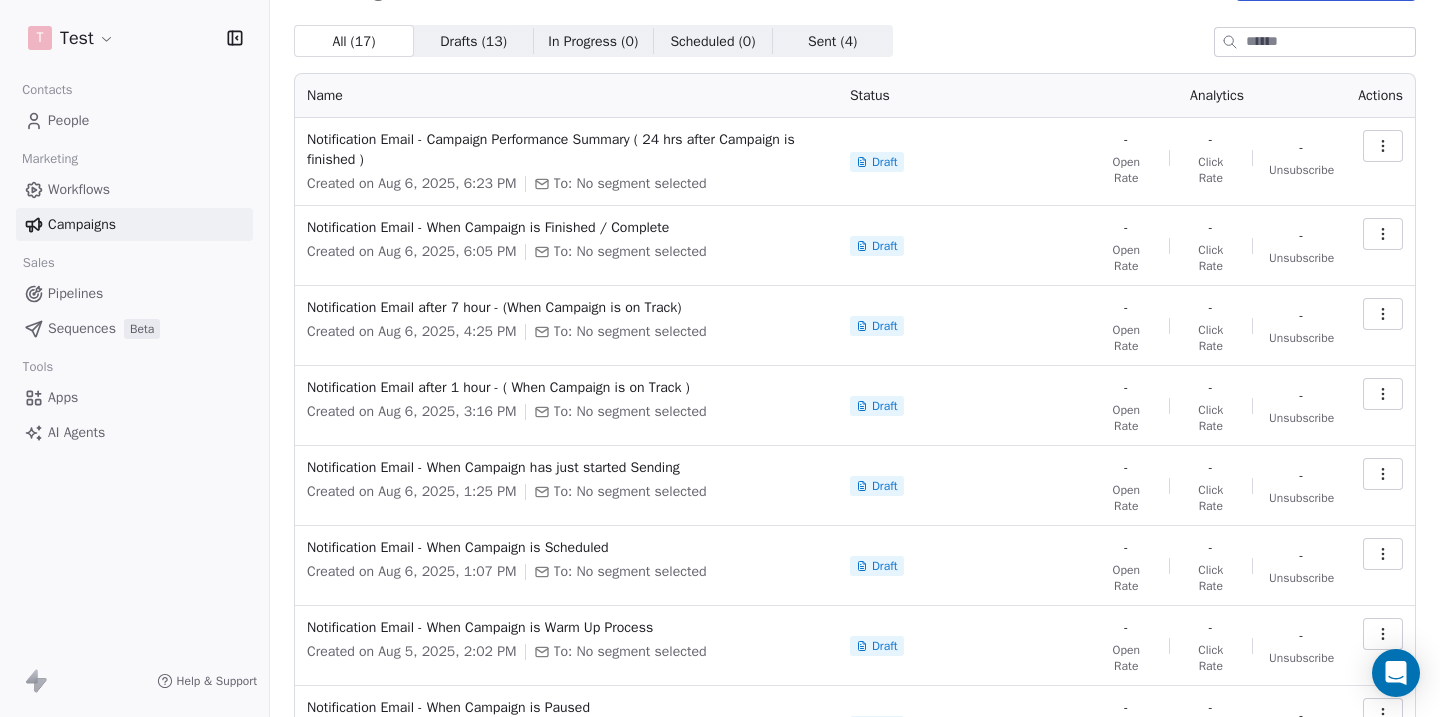 click on "T Test Contacts People Marketing Workflows Campaigns Sales Pipelines Sequences Beta Tools Apps AI Agents Help & Support Campaigns  Create new campaign All ( 17 ) All ( 17 ) Drafts ( 13 ) Drafts ( 13 ) In Progress ( 0 ) In Progress ( 0 ) Scheduled ( 0 ) Scheduled ( 0 ) Sent ( 4 ) Sent ( 4 ) Name Status Analytics Actions Notification Email - Campaign Performance Summary ( 24 hrs after Campaign is finished ) Created on Aug 6, 2025, 6:23 PM To: No segment selected Draft - Open Rate - Click Rate - Unsubscribe Notification Email - When Campaign is Finished / Complete Created on Aug 6, 2025, 6:05 PM To: No segment selected Draft - Open Rate - Click Rate - Unsubscribe Notification Email after 7 hour - (When Campaign is on Track) Created on Aug 6, 2025, 4:25 PM To: No segment selected Draft - Open Rate - Click Rate - Unsubscribe Notification Email after 1 hour -  ( When Campaign is on Track ) Created on Aug 6, 2025, 3:16 PM To: No segment selected Draft - Open Rate - Click Rate - Unsubscribe To: No segment selected" at bounding box center [720, 358] 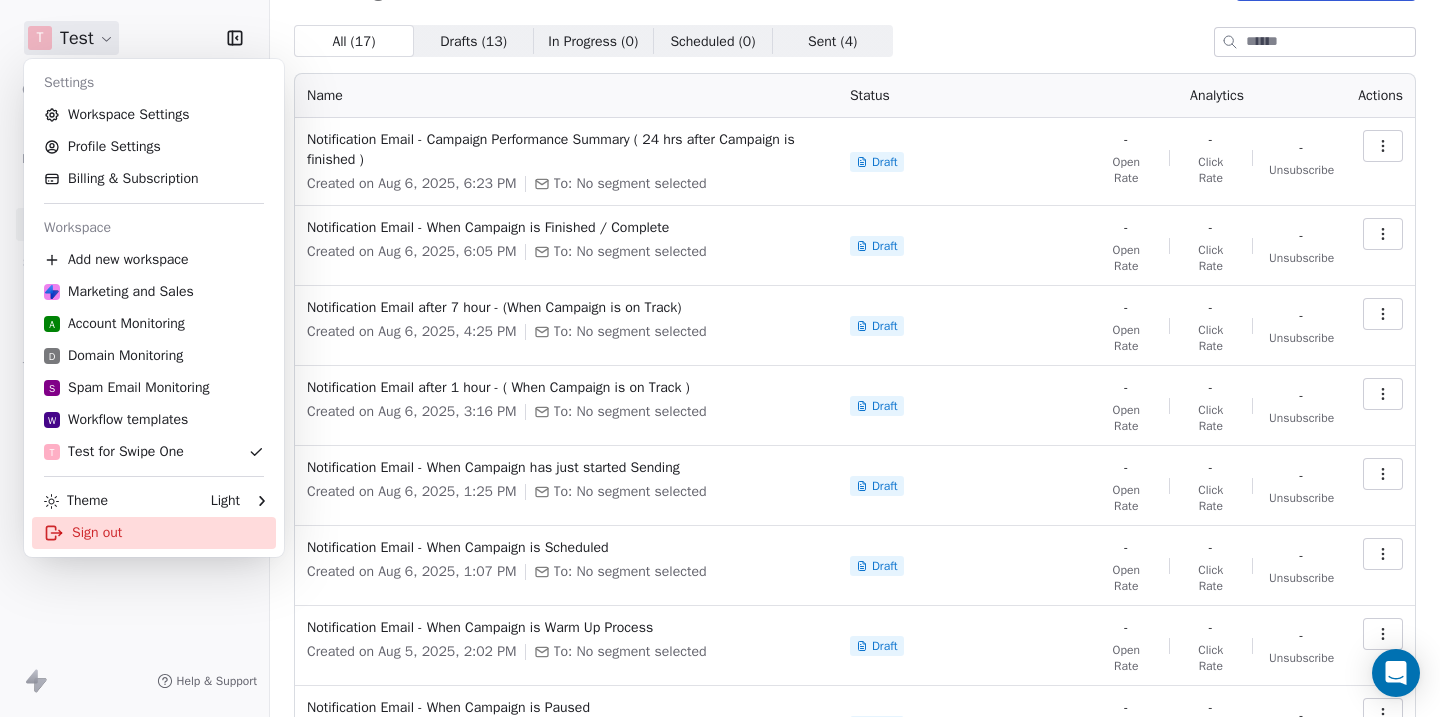 click on "Sign out" at bounding box center [154, 533] 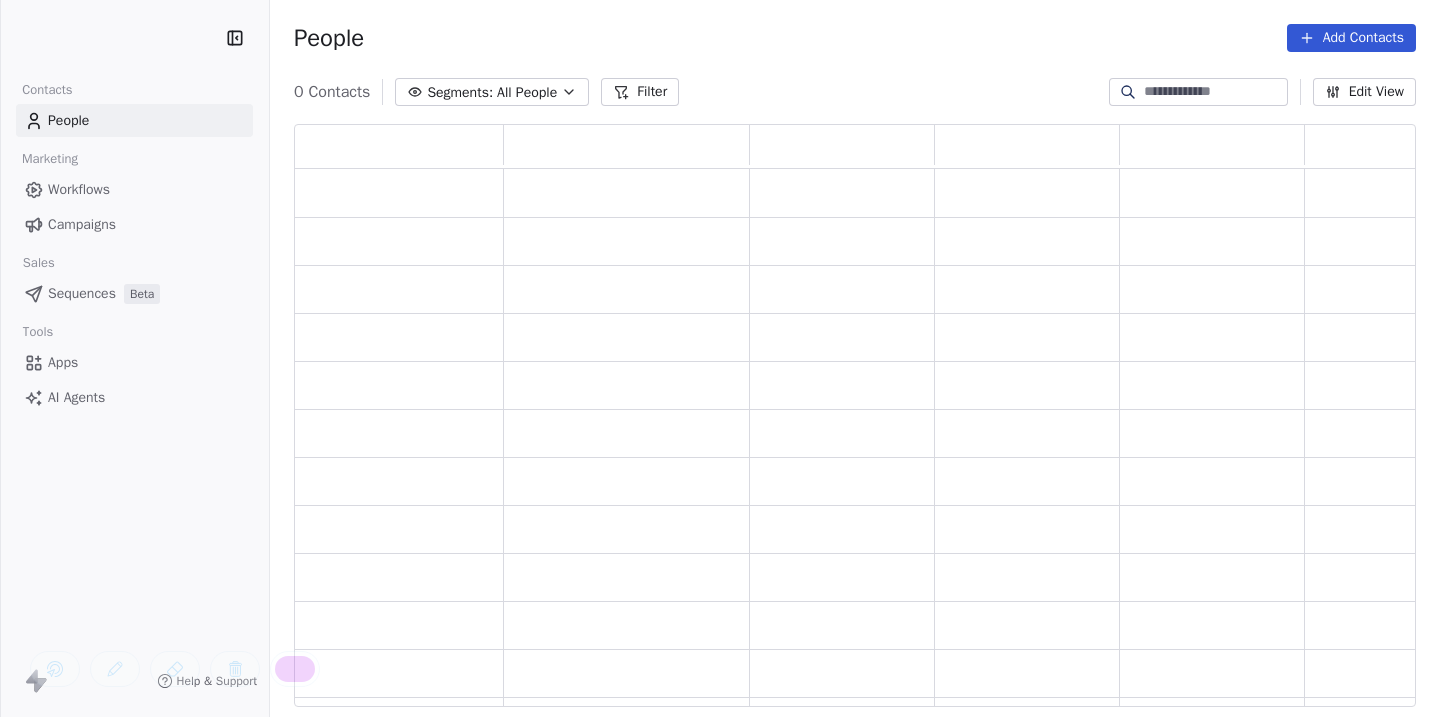 scroll, scrollTop: 0, scrollLeft: 0, axis: both 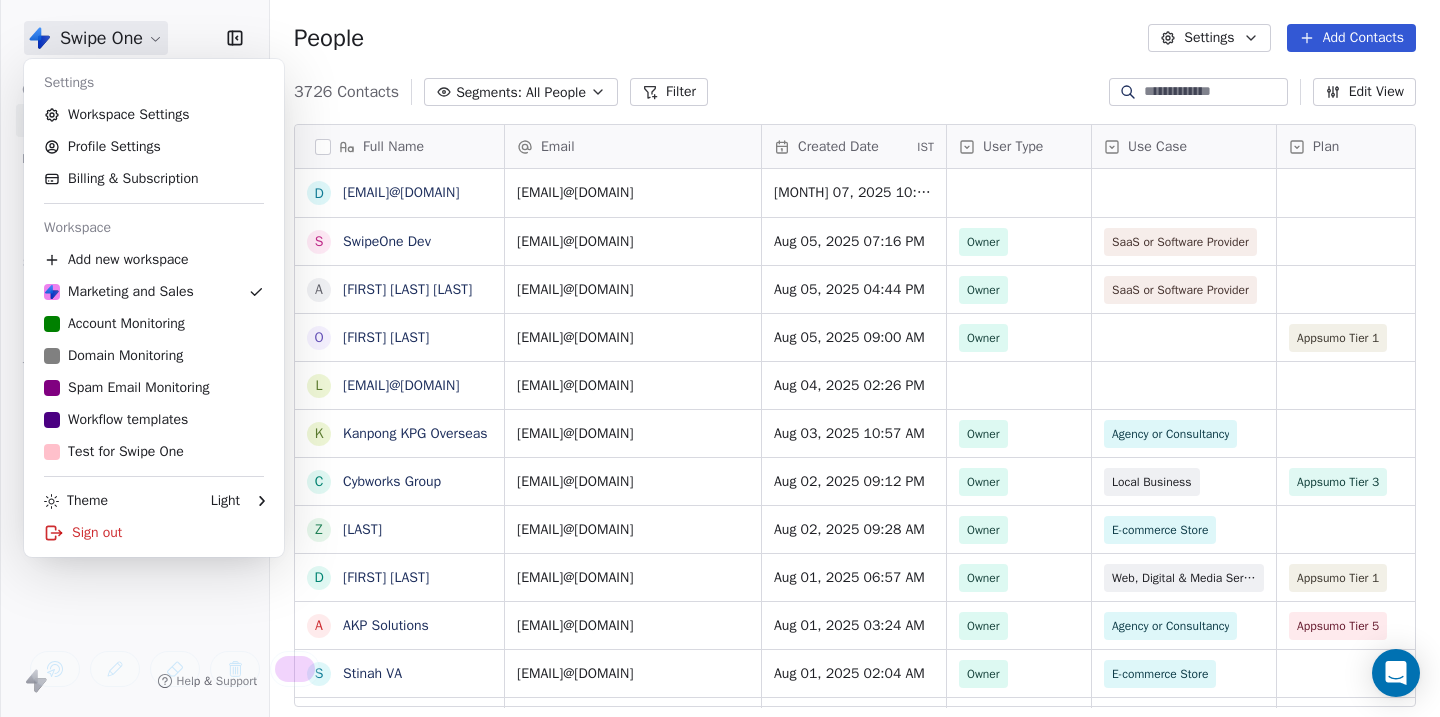 click on "Swipe One Contacts People Marketing Workflows Campaigns Sales Pipelines Sequences Beta Tools Apps AI Agents Help & Support People Settings Add Contacts 3726 Contacts Segments: All People Filter Edit View Tag Add to Sequence Export Full Name d [EMAIL]@[DOMAIN] S SwipeOne Dev A [FIRST] [LAST] O [FIRST] [LAST] l [EMAIL]@[DOMAIN] K [LAST] [LAST] C [LAST] [LAST] Z [LAST] D [FIRST] [LAST] A [LAST] [LAST] S [FIRST] [LAST] J [FIRST] [LAST] J [FIRST] [LAST] G [FIRST] [LAST] Y [FIRST] [LAST] e [EMAIL]@[DOMAIN] a [EMAIL]@[DOMAIN] A [FIRST] [LAST] W [FIRST] [LAST] I [FIRST] [LAST] U [EMAIL]@[DOMAIN] J [FIRST] [LAST] C [FIRST] [LAST] r [EMAIL]@[DOMAIN] D [FIRST] [LAST] s [EMAIL]@[DOMAIN] n [EMAIL]@[DOMAIN] A [FIRST] [LAST] D [FIRST] [LAST] D [FIRST] [LAST] r [EMAIL]@[DOMAIN] Email Created Date IST User Type Use Case Plan Subscription Status Team Size Last Updated Date IST [EMAIL]@[DOMAIN] [MONTH] 07, 2025 10:42 AM [MONTH] 07, 2025 10:42 AM [EMAIL]@[DOMAIN]" at bounding box center (720, 358) 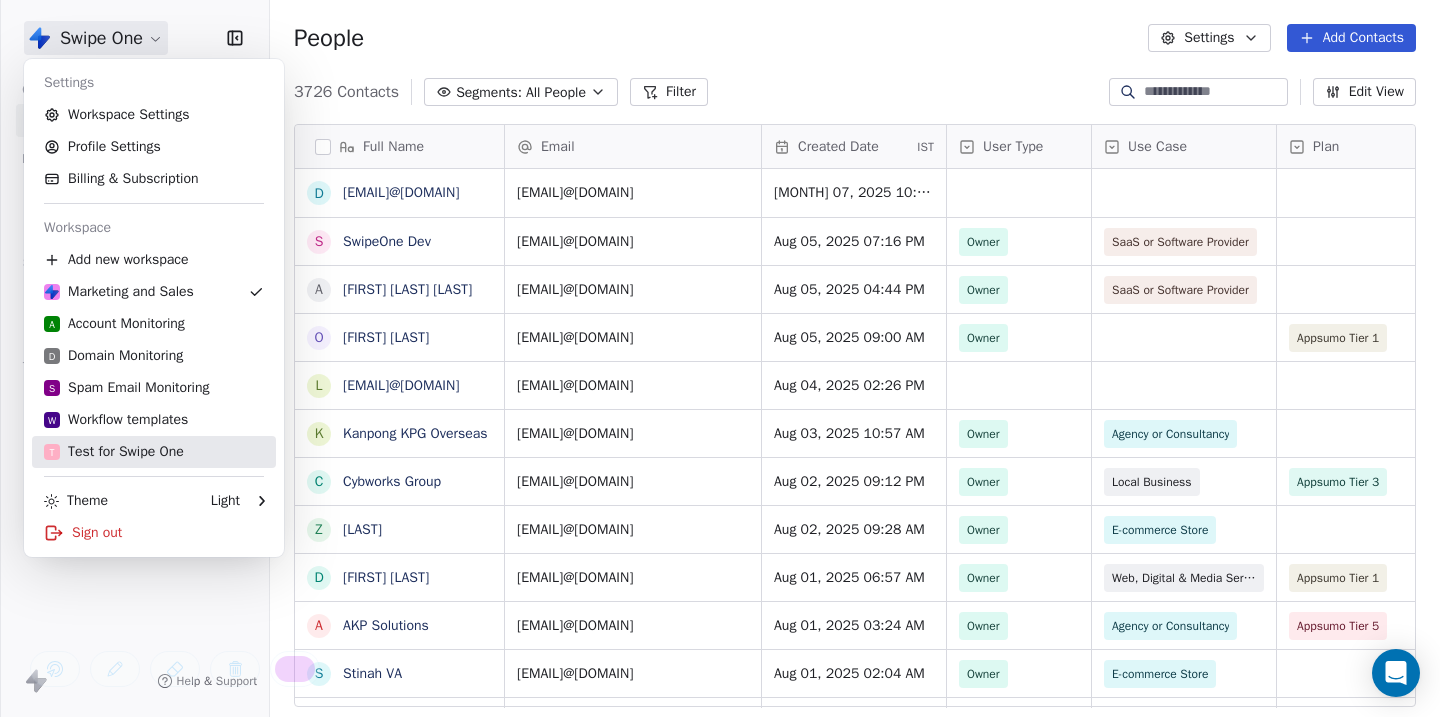 click on "T Test for Swipe One" at bounding box center [114, 452] 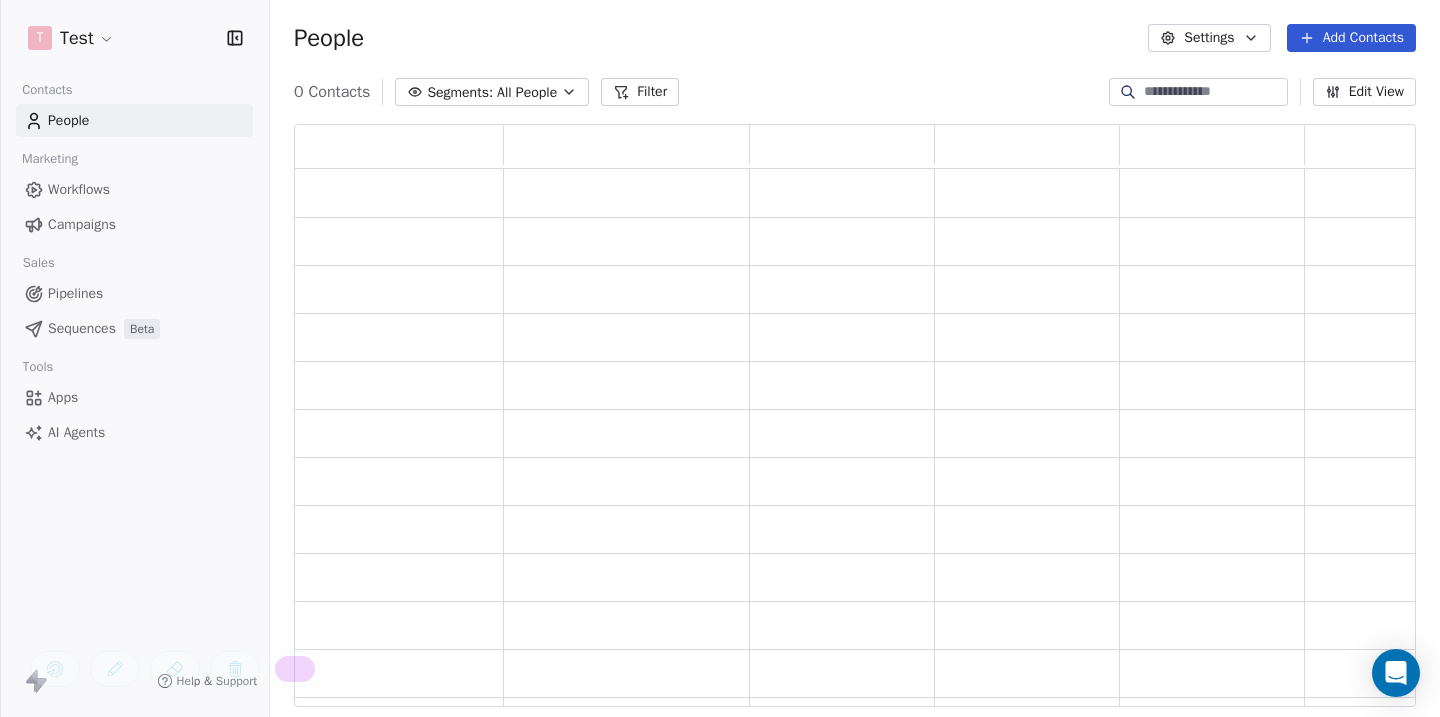 scroll, scrollTop: 1, scrollLeft: 1, axis: both 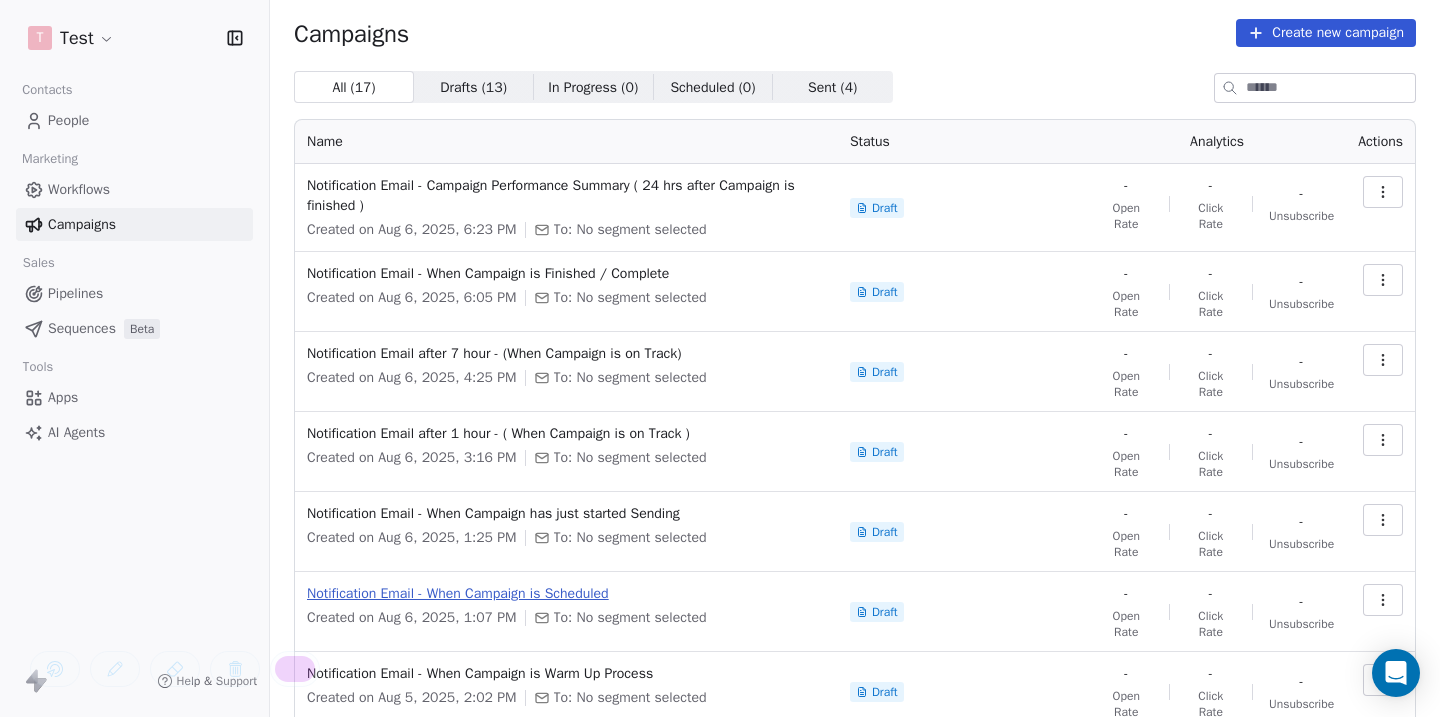 click on "Notification Email - When Campaign is Scheduled" at bounding box center (566, 594) 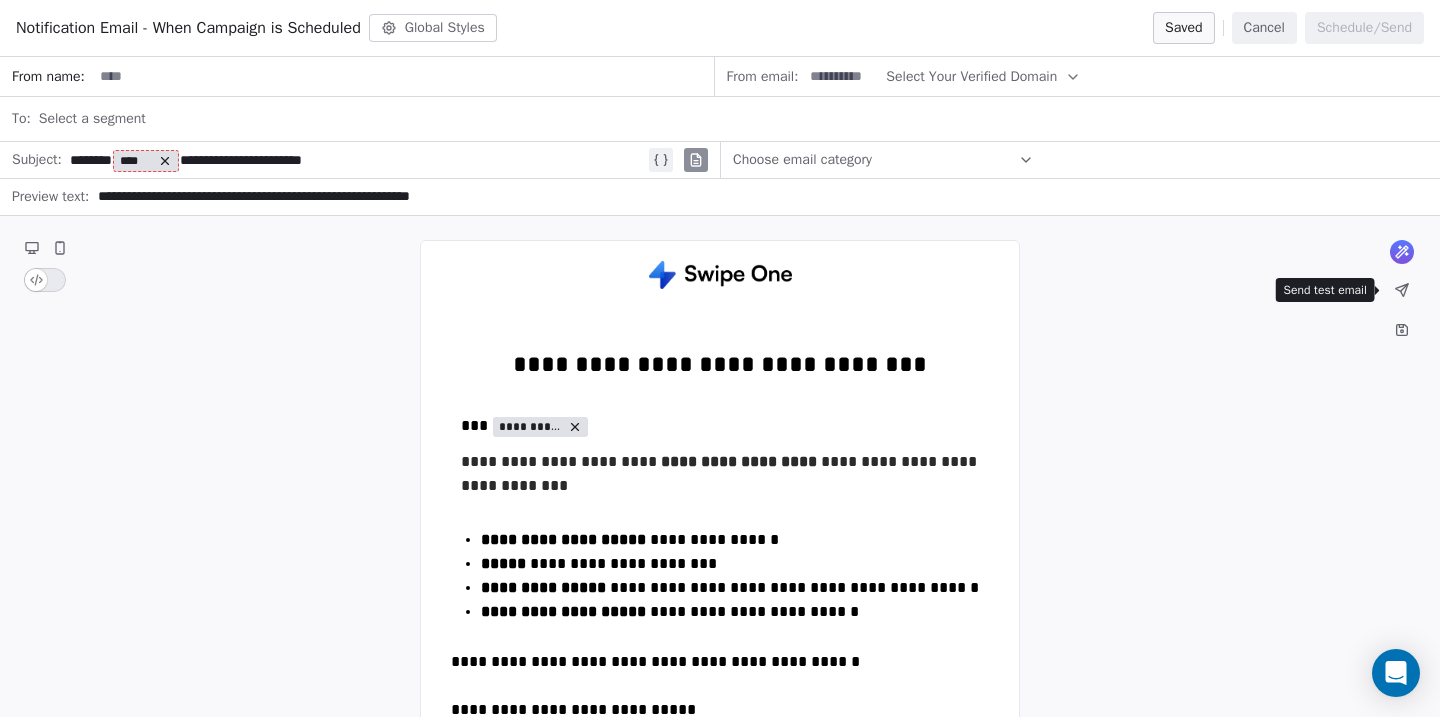 click 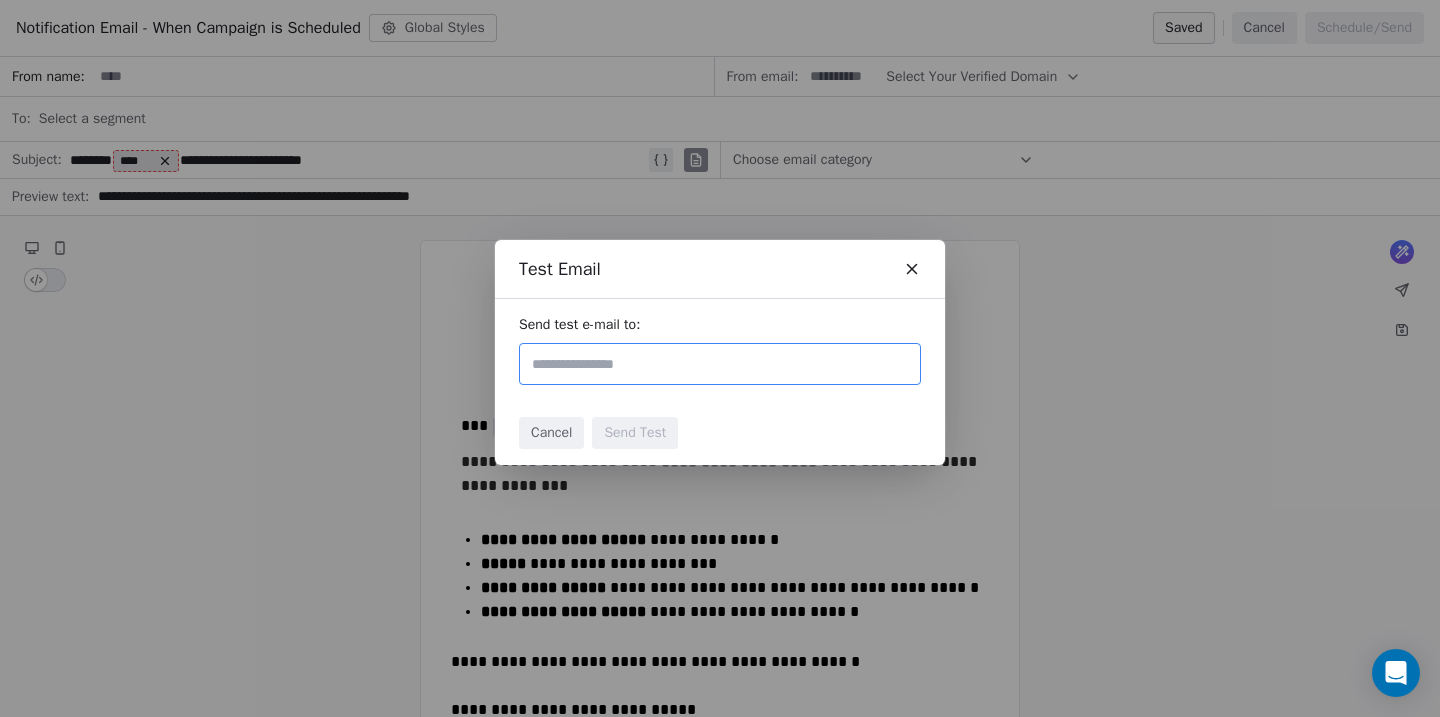 click 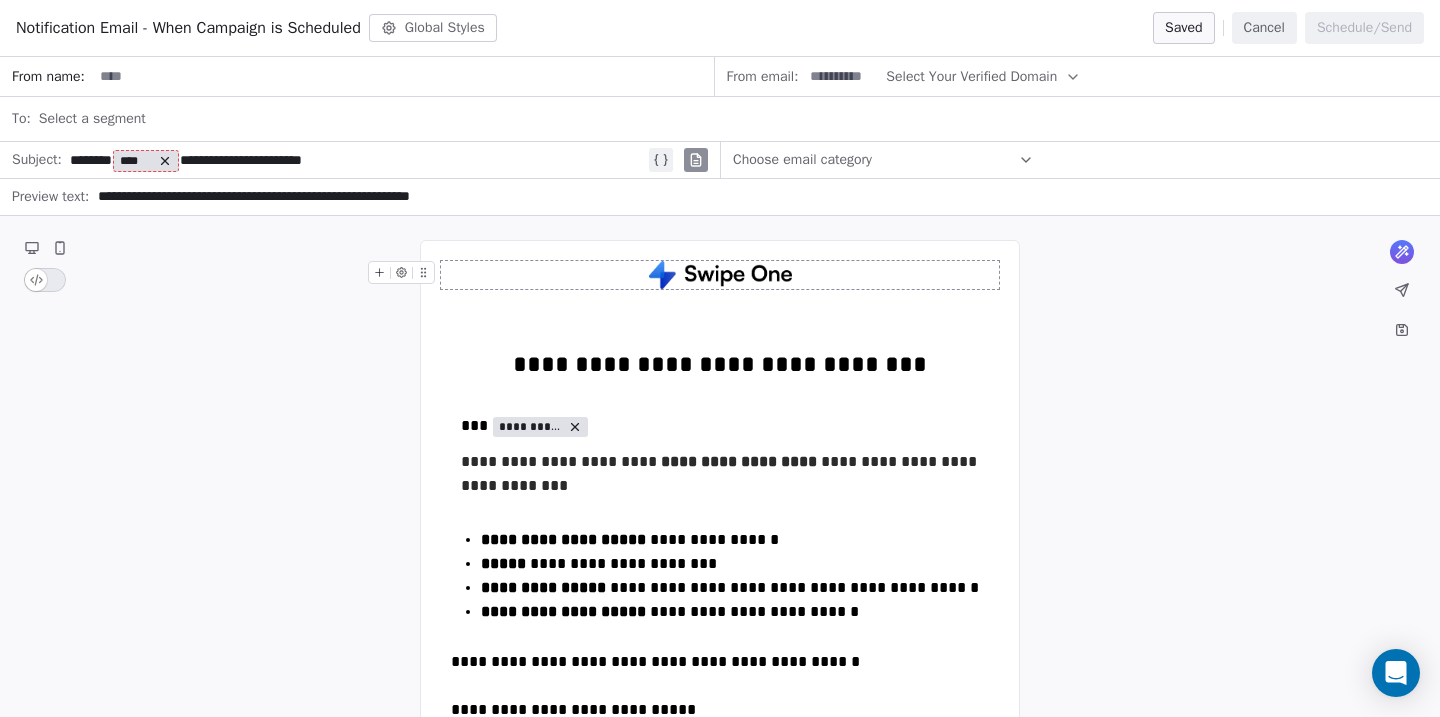 click on "**********" at bounding box center (357, 160) 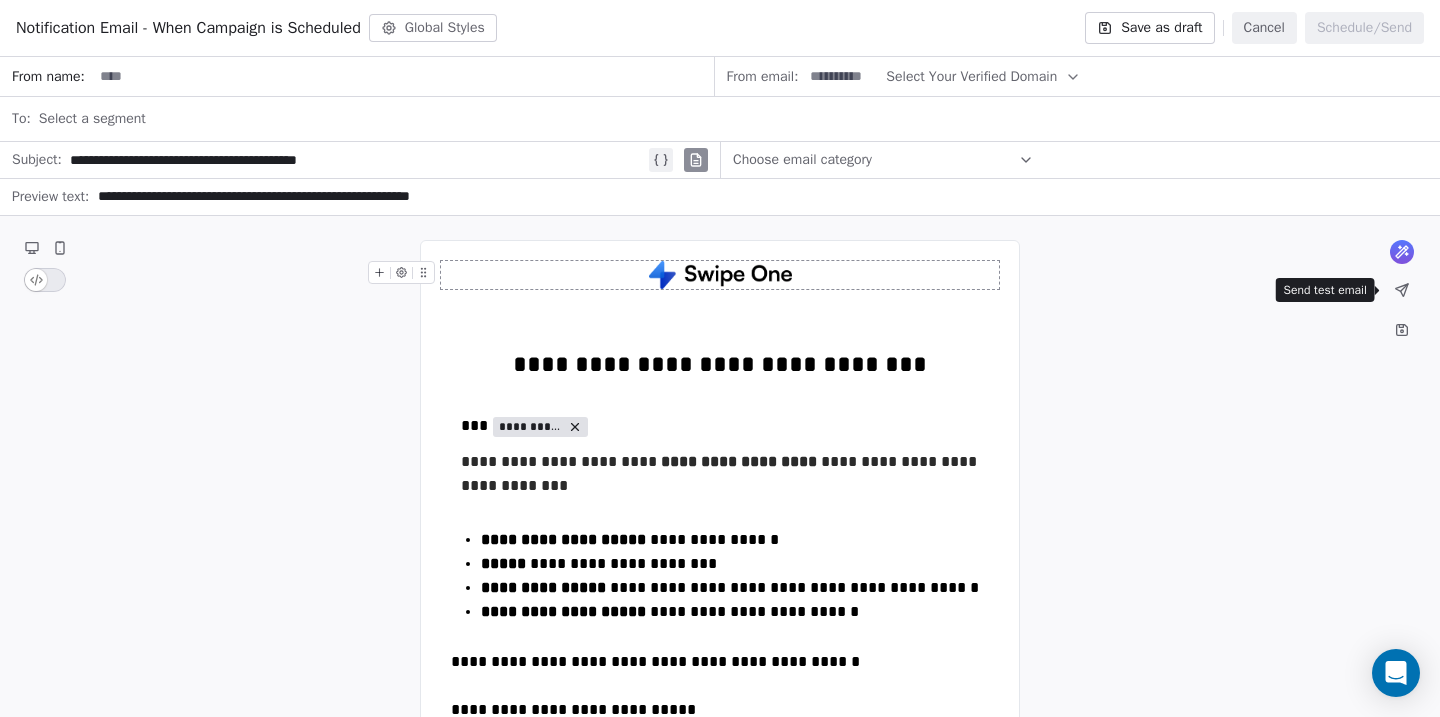 click 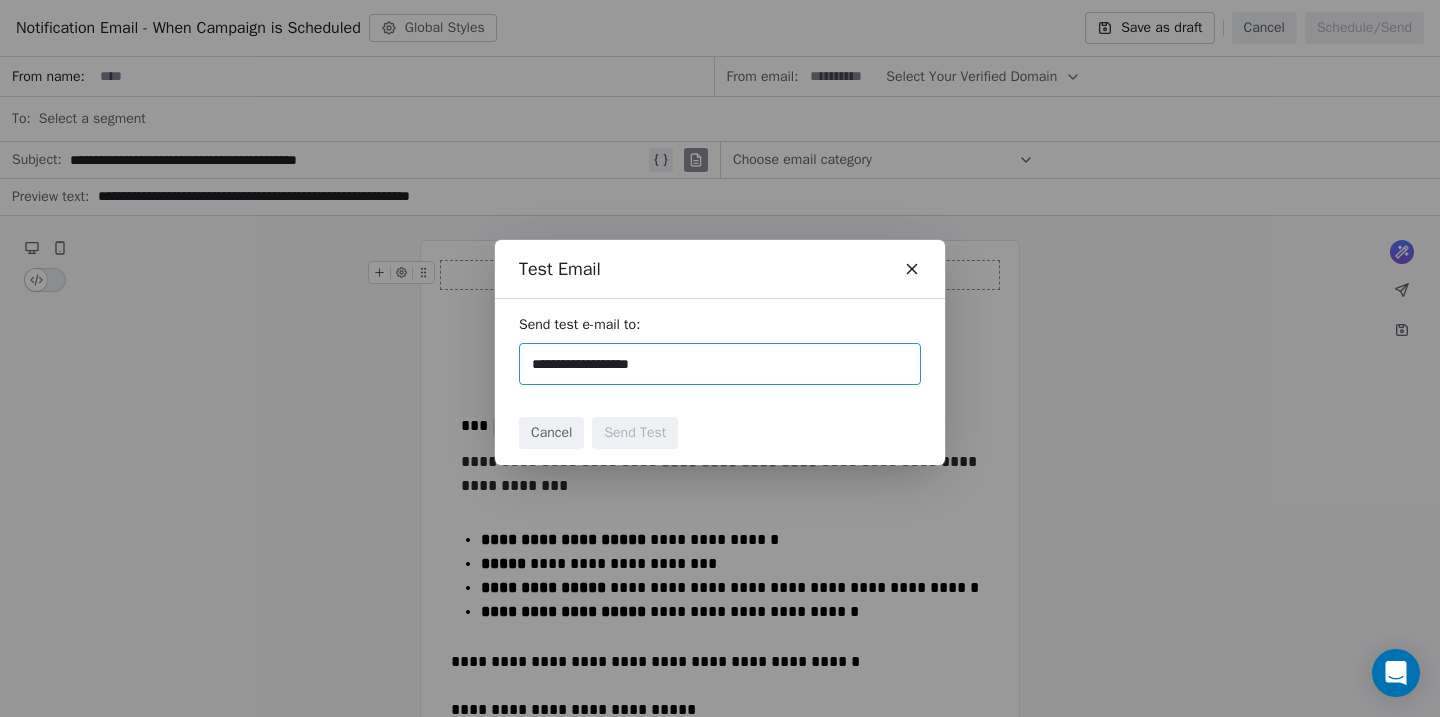 type on "**********" 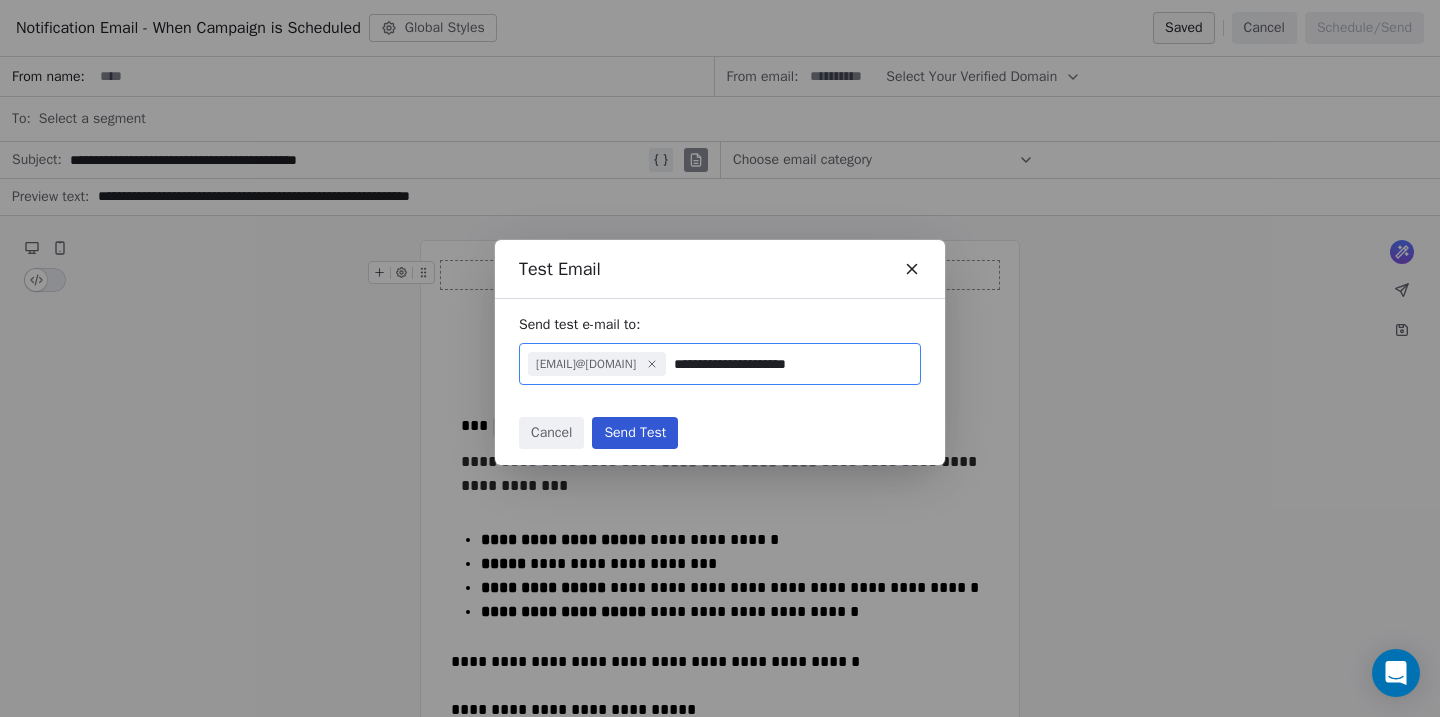 type on "**********" 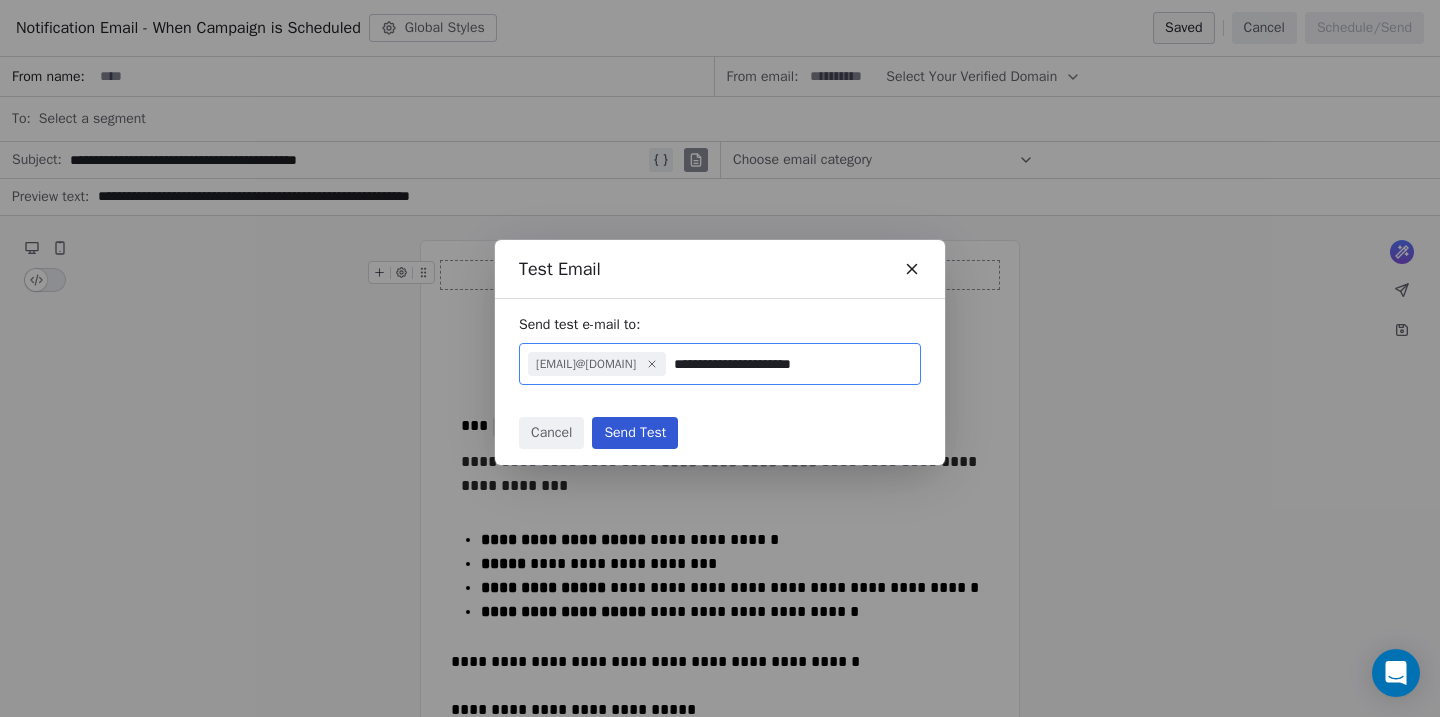 type 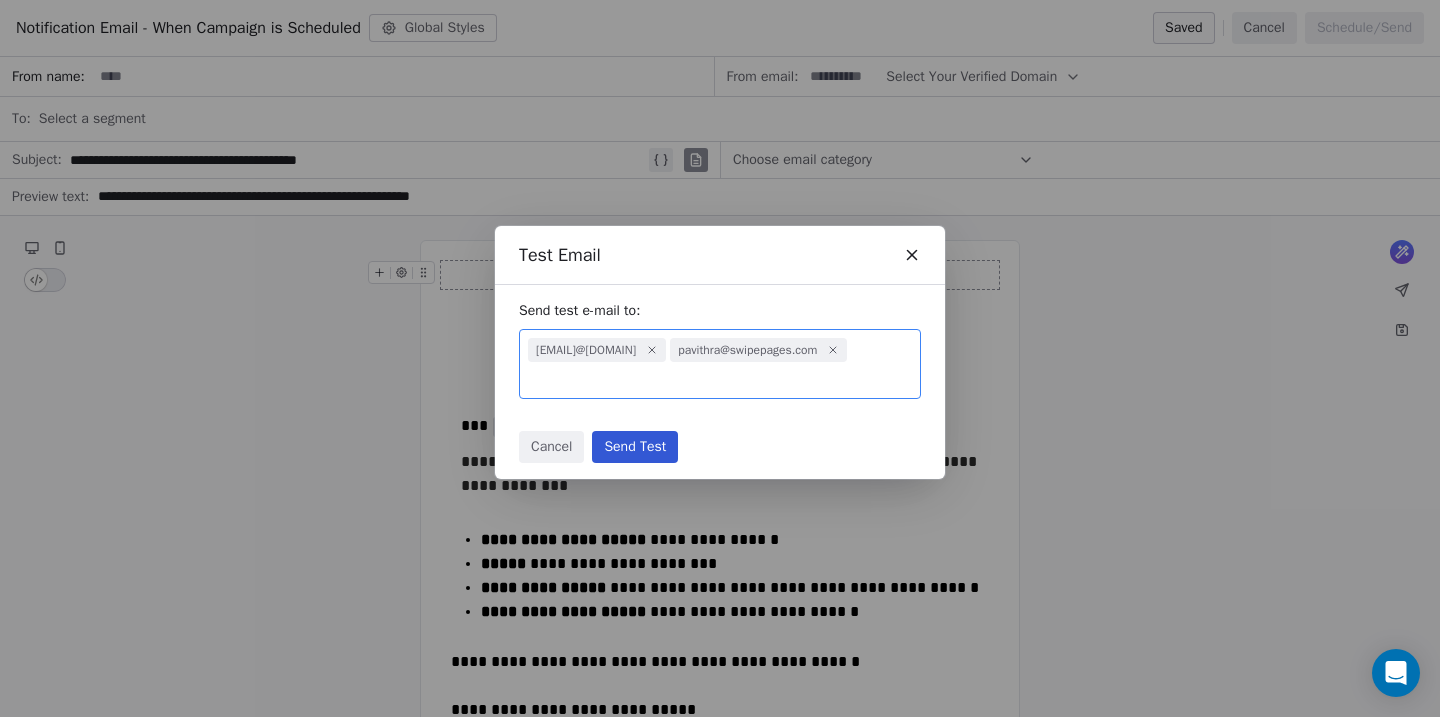 click on "Send Test" at bounding box center [635, 447] 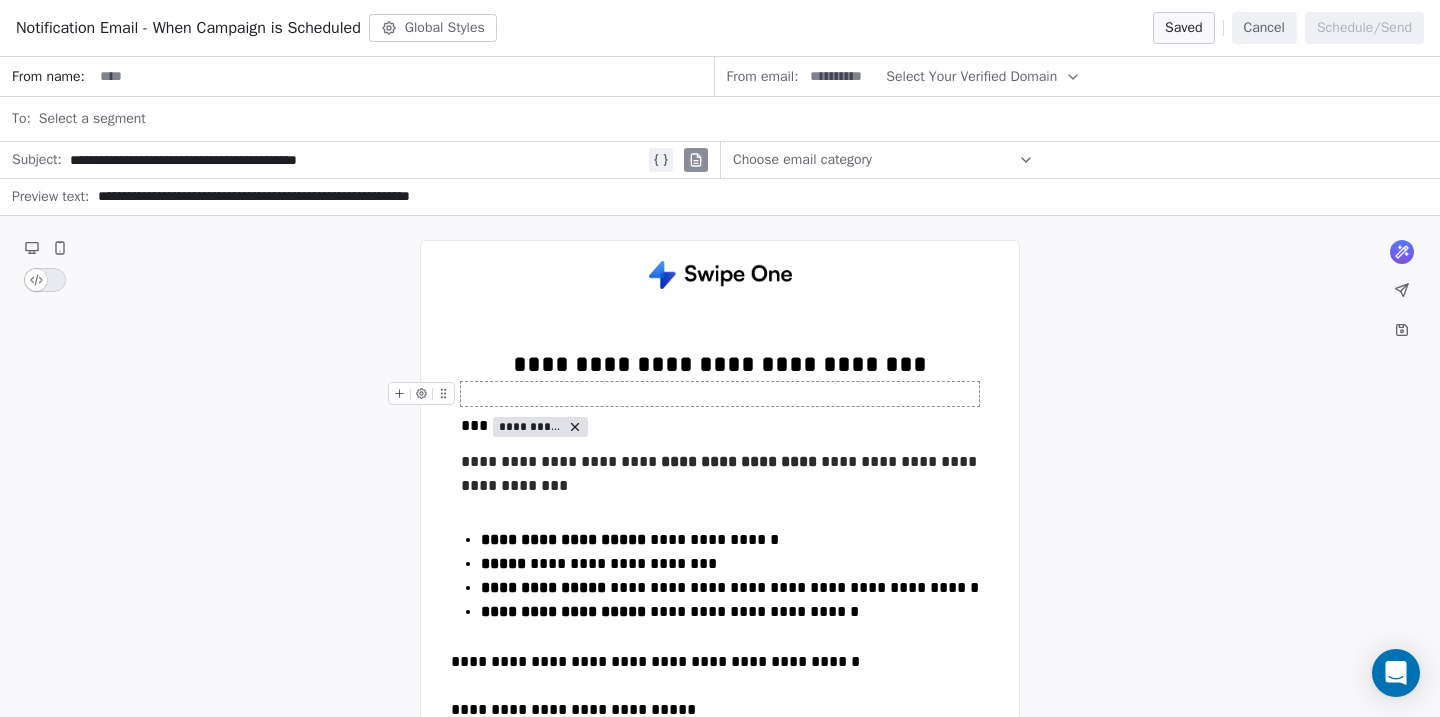 click on "Cancel" at bounding box center (1264, 28) 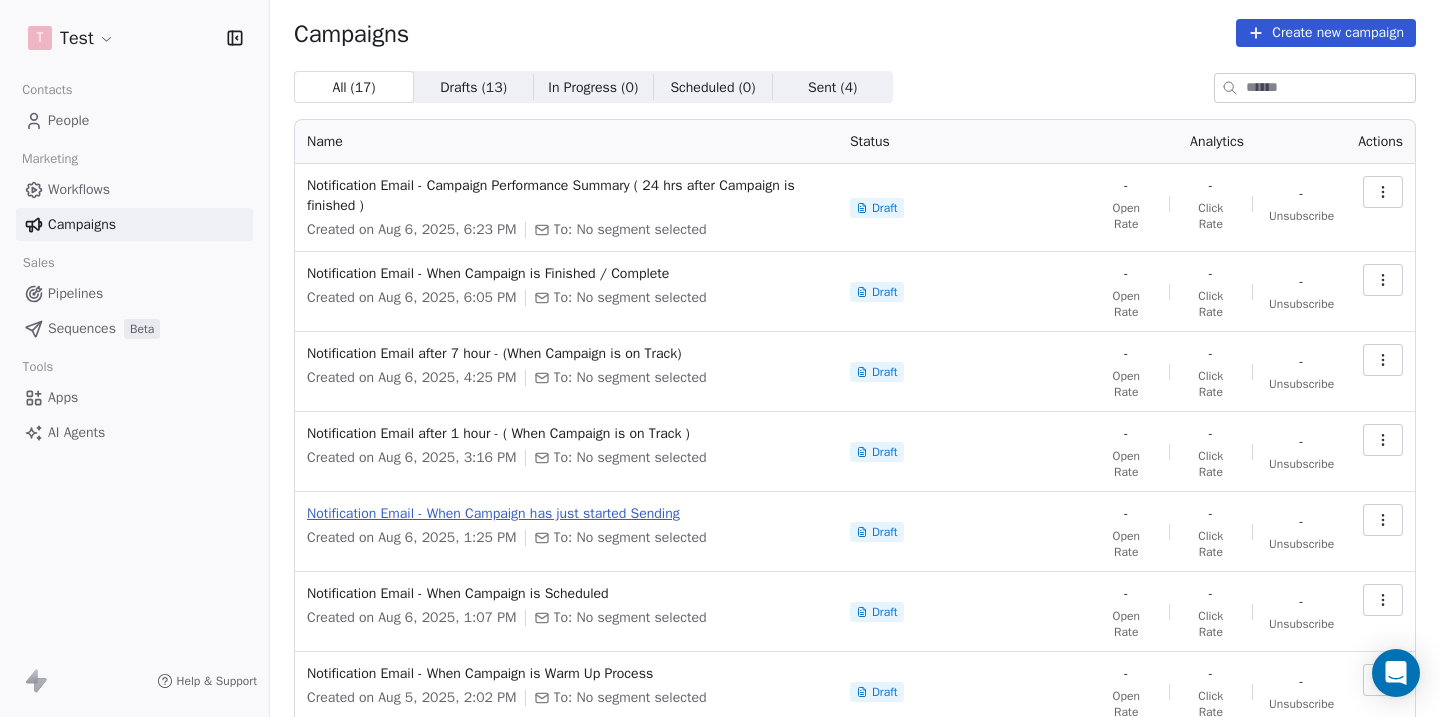click on "Notification Email - When Campaign has just started Sending" at bounding box center (566, 514) 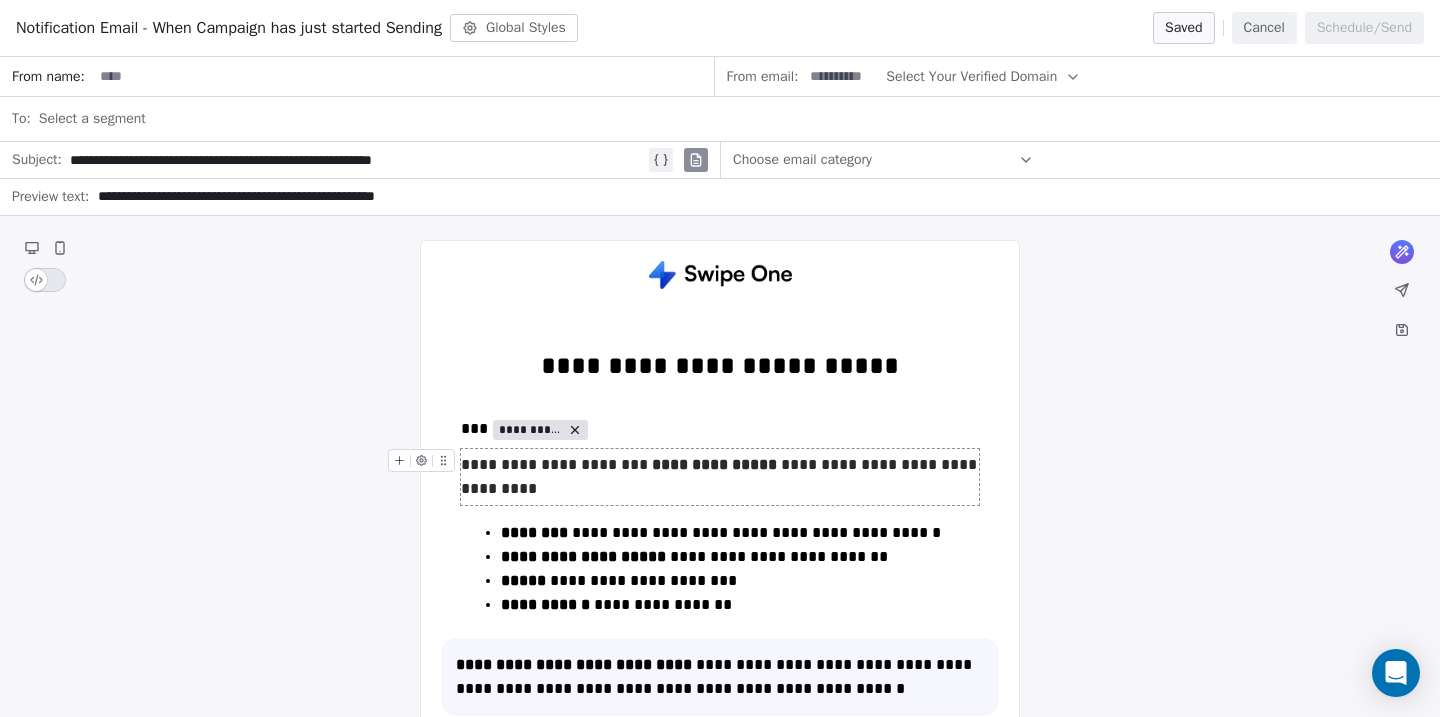 click 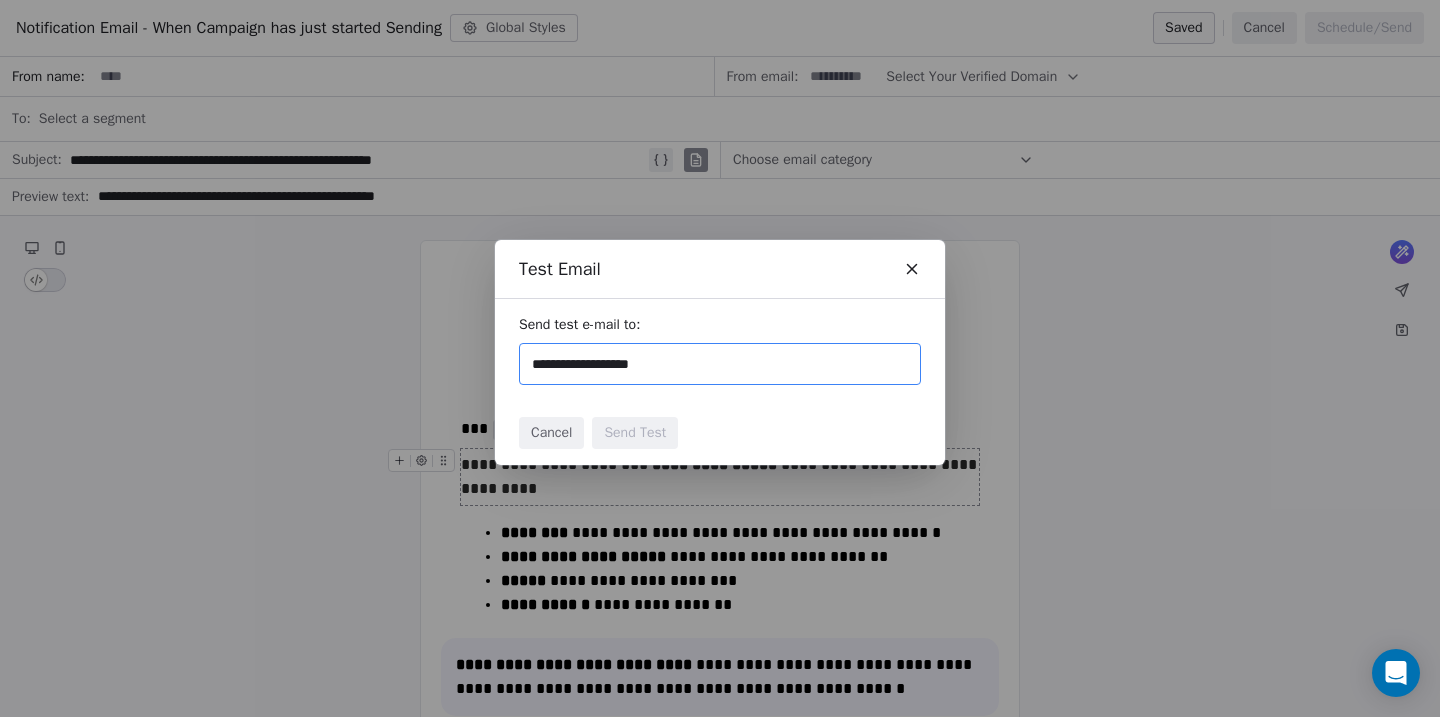 type on "**********" 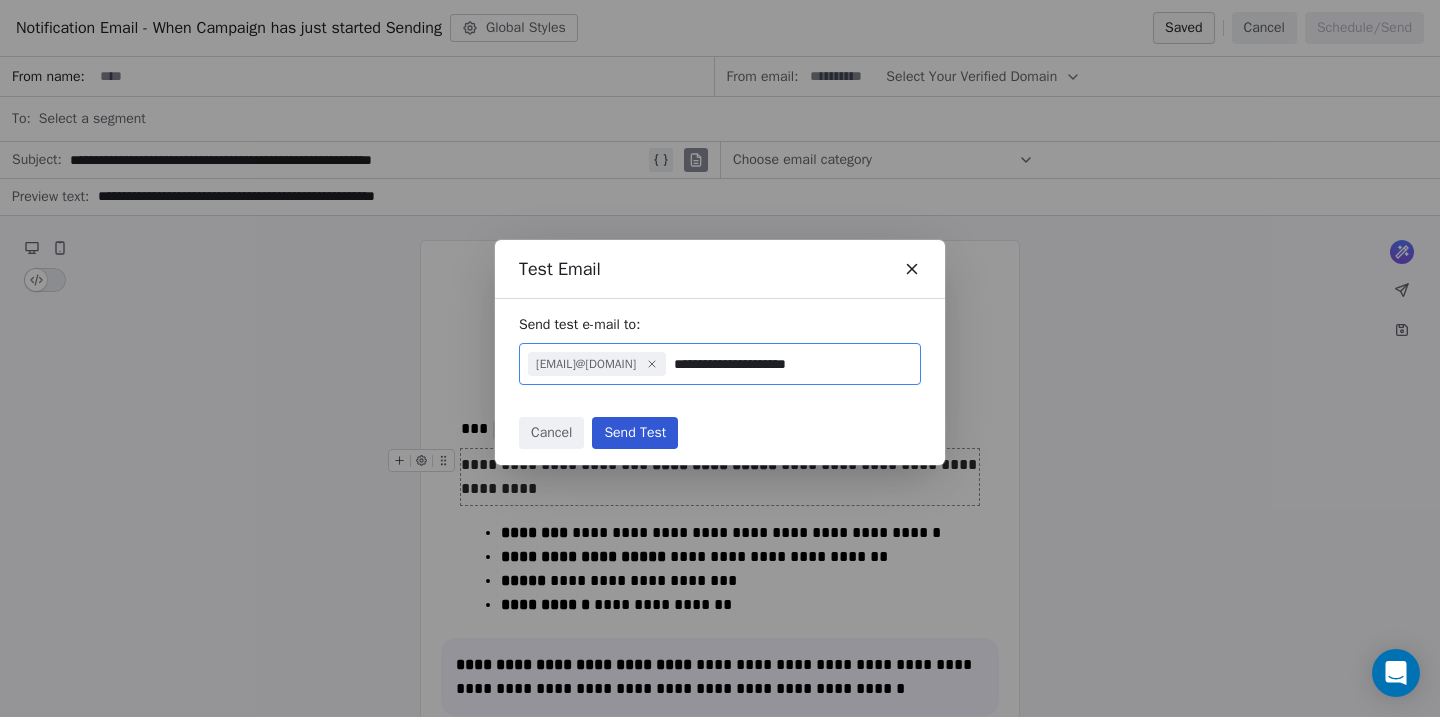type on "**********" 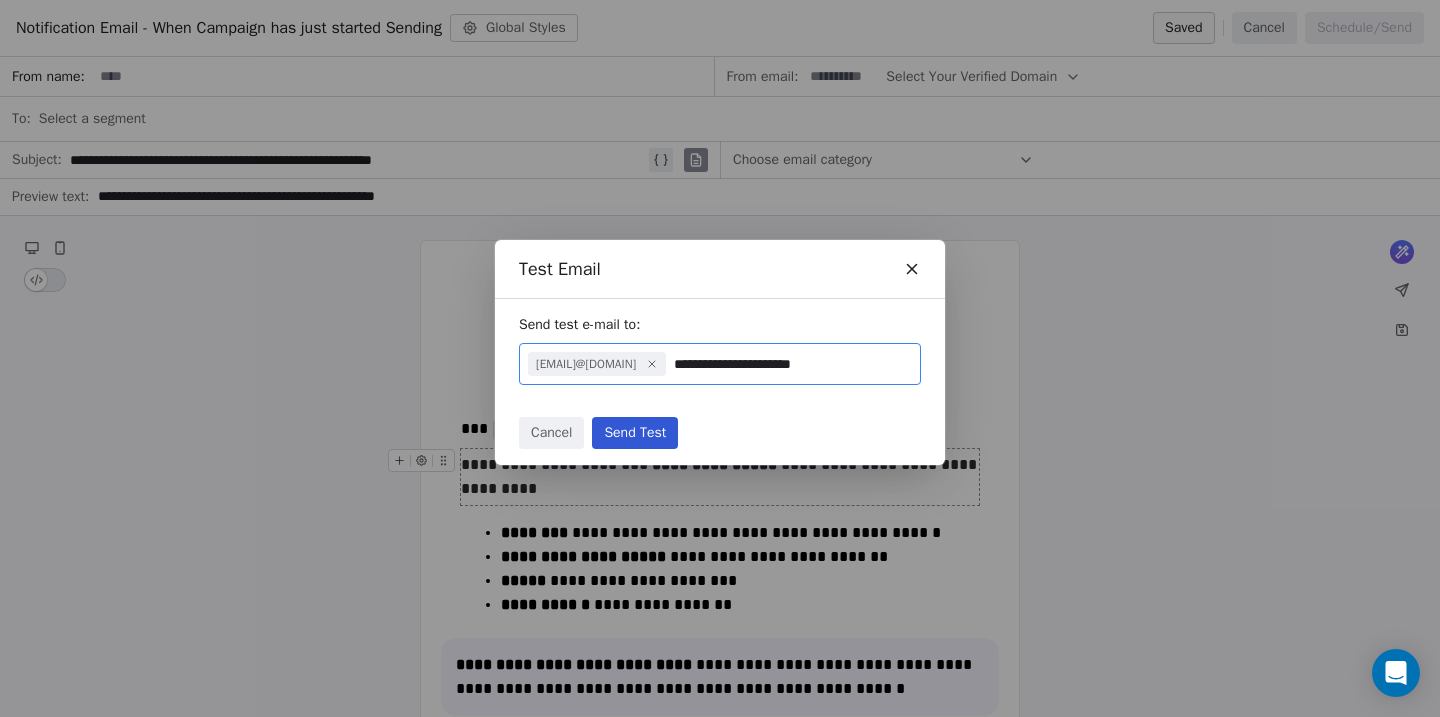 type 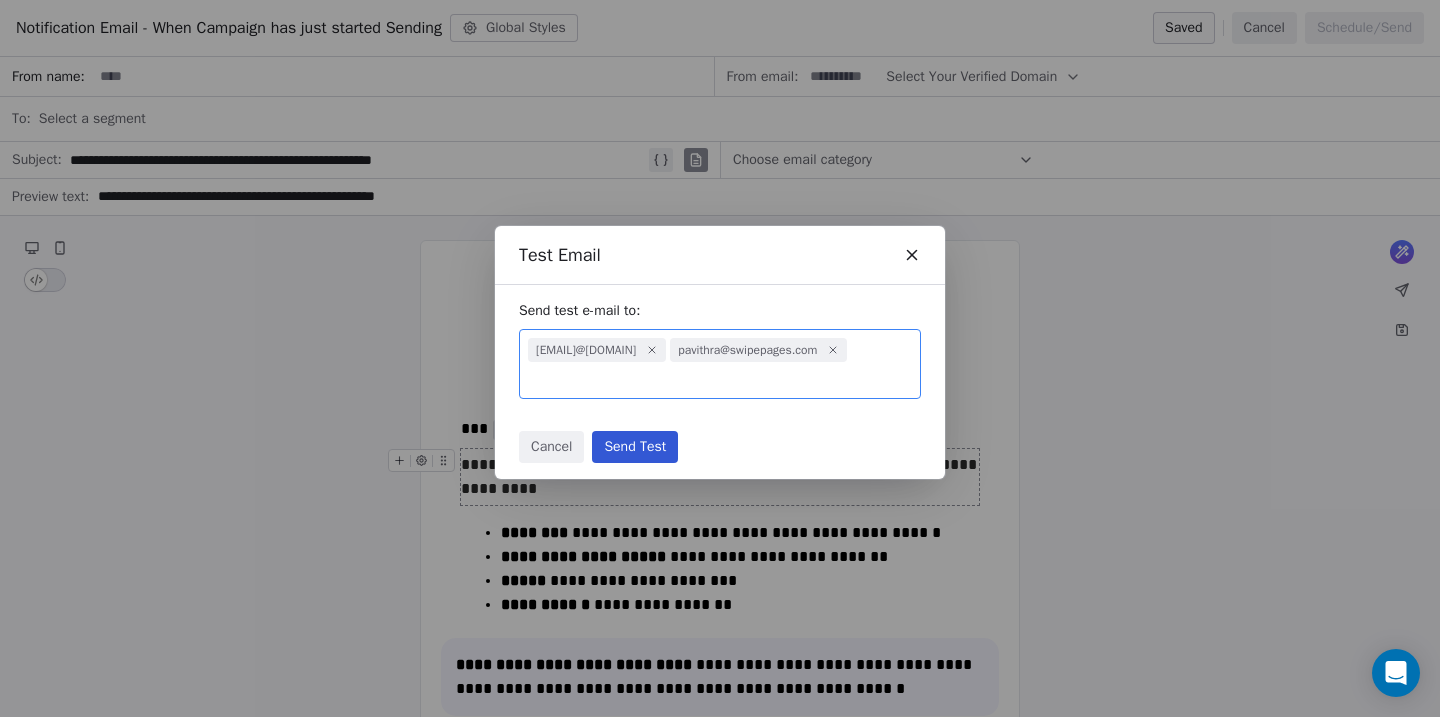 click on "Send Test" at bounding box center (635, 447) 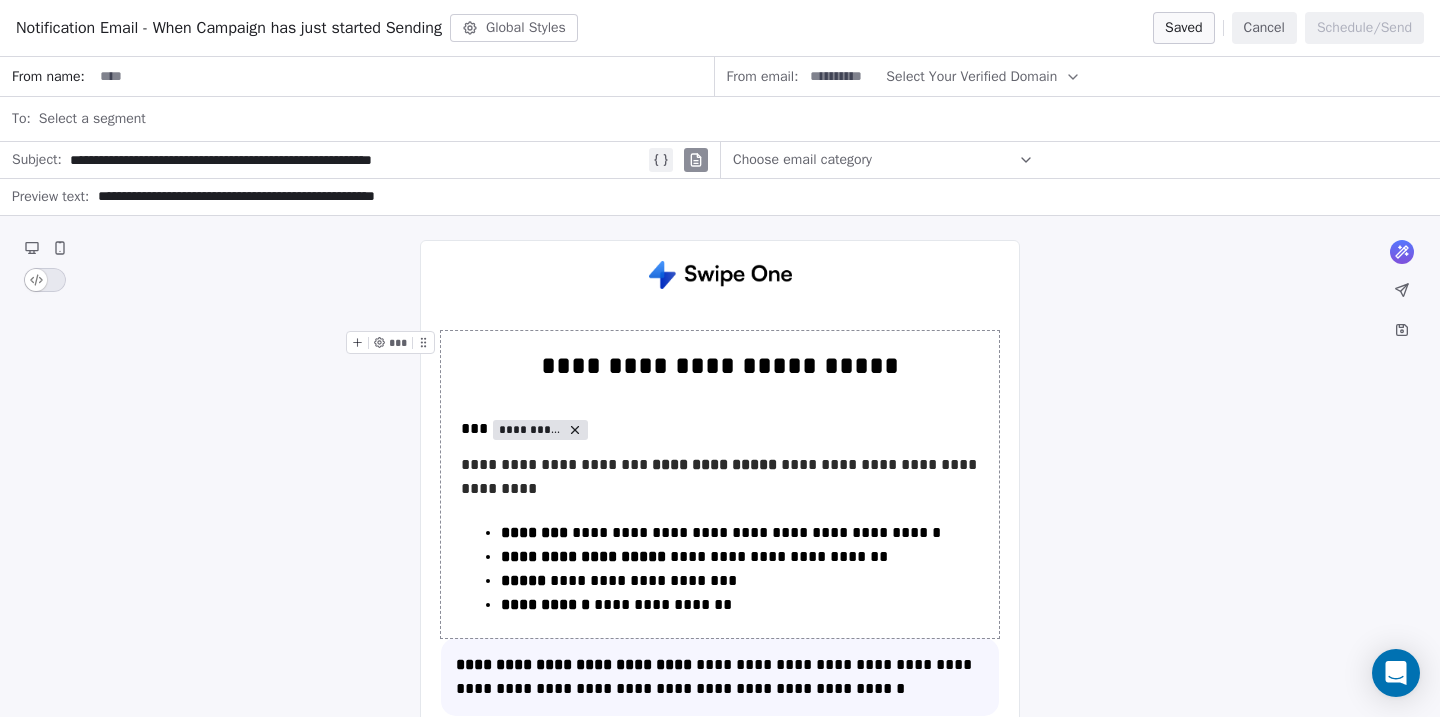 click on "Cancel" at bounding box center [1264, 28] 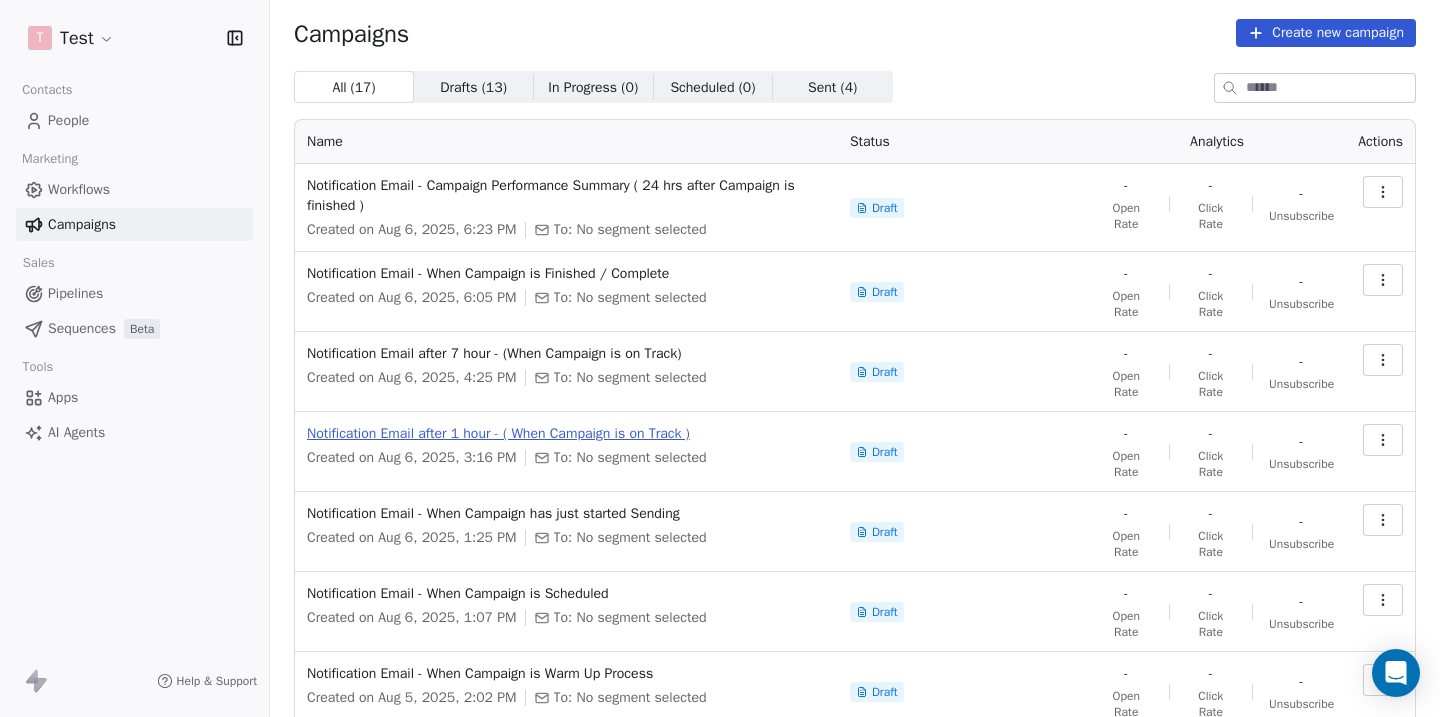 click on "Notification Email after 1 hour -  ( When Campaign is on Track )" at bounding box center [566, 434] 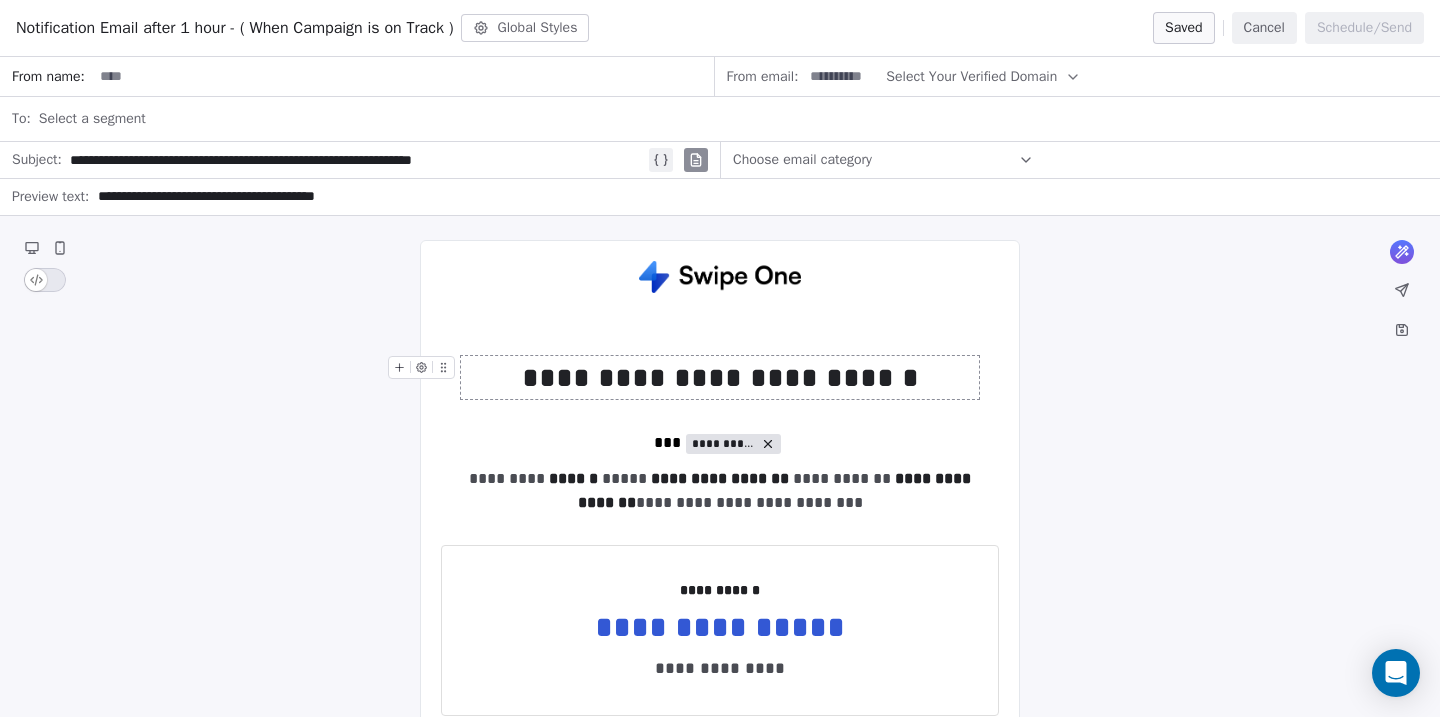 click 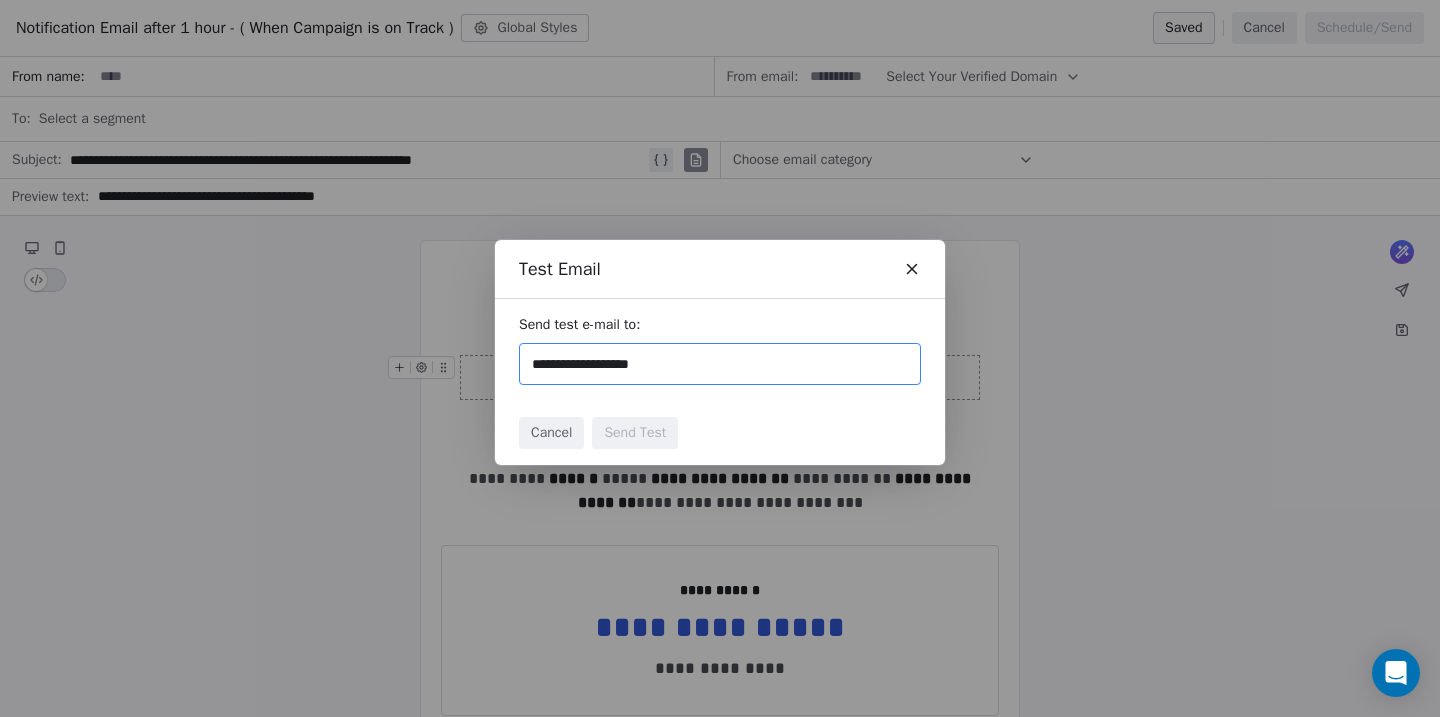 type on "**********" 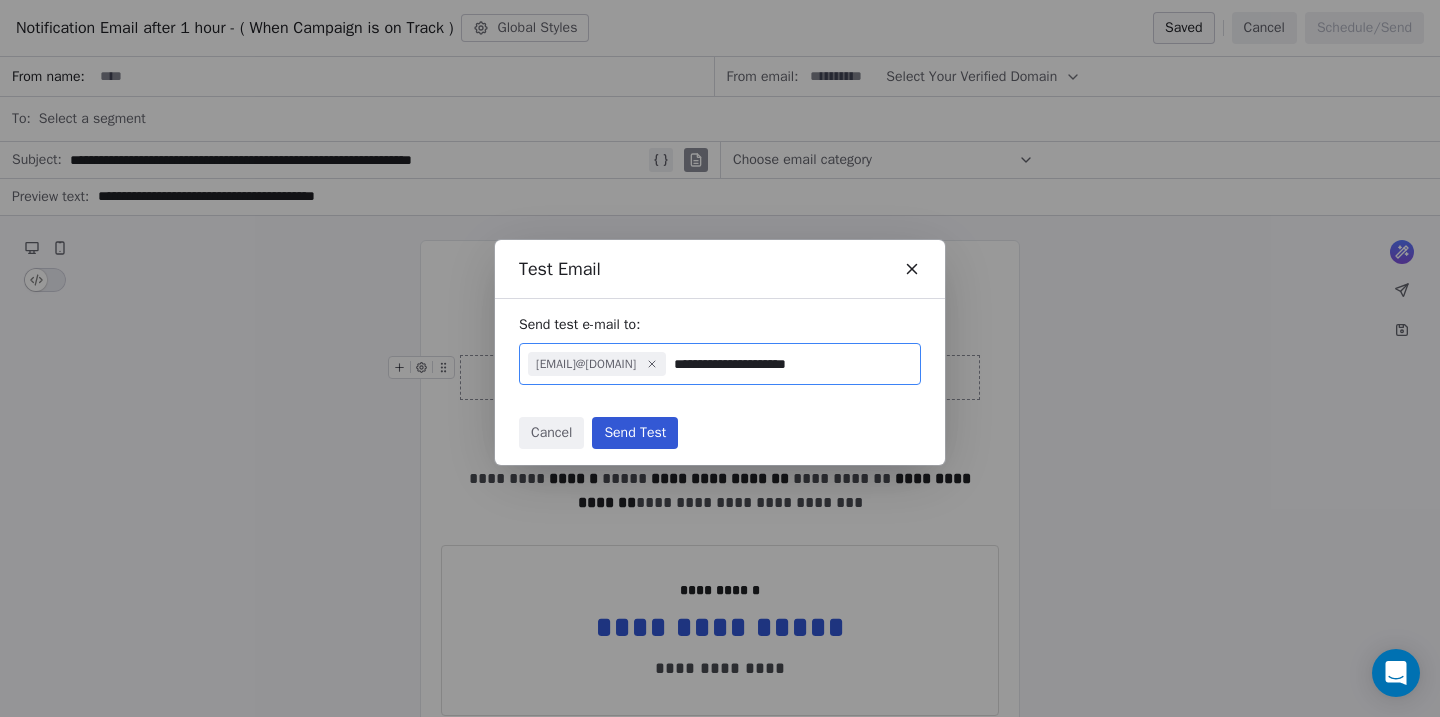 type on "**********" 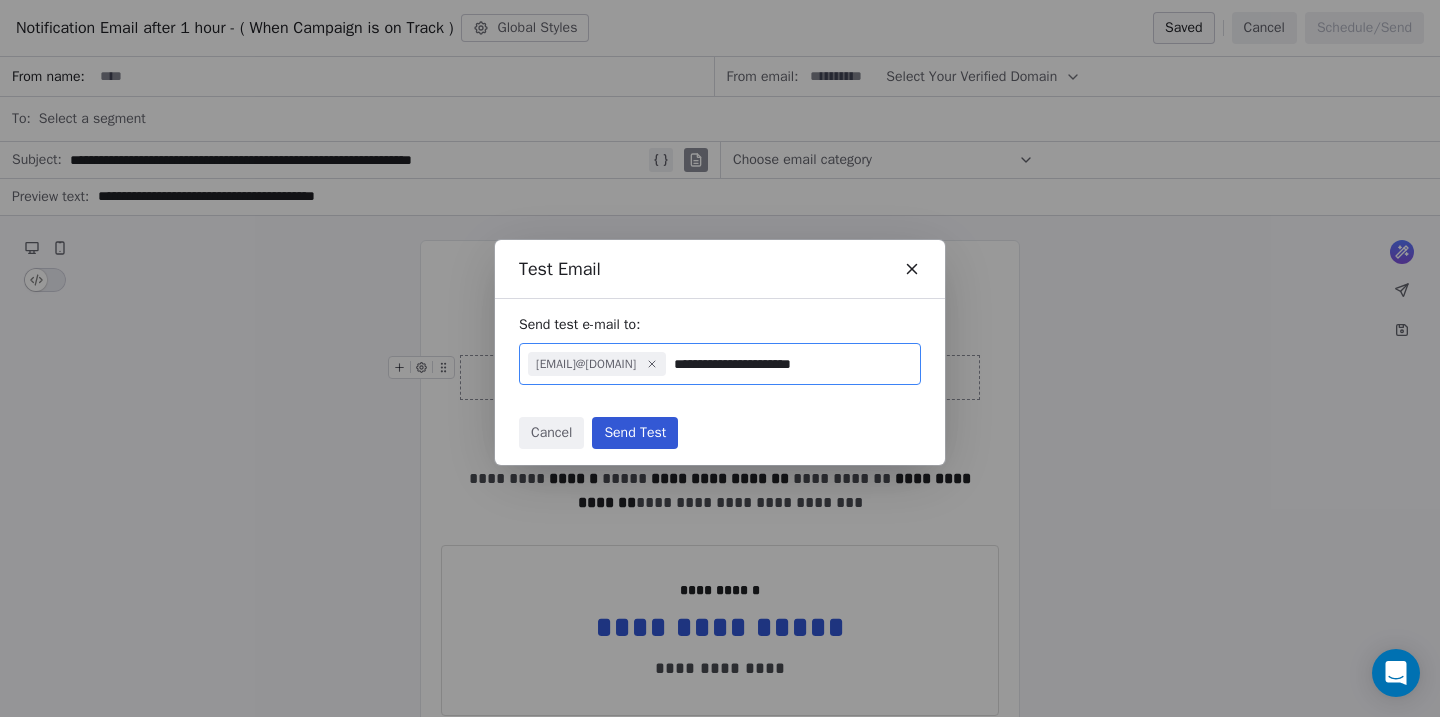 type 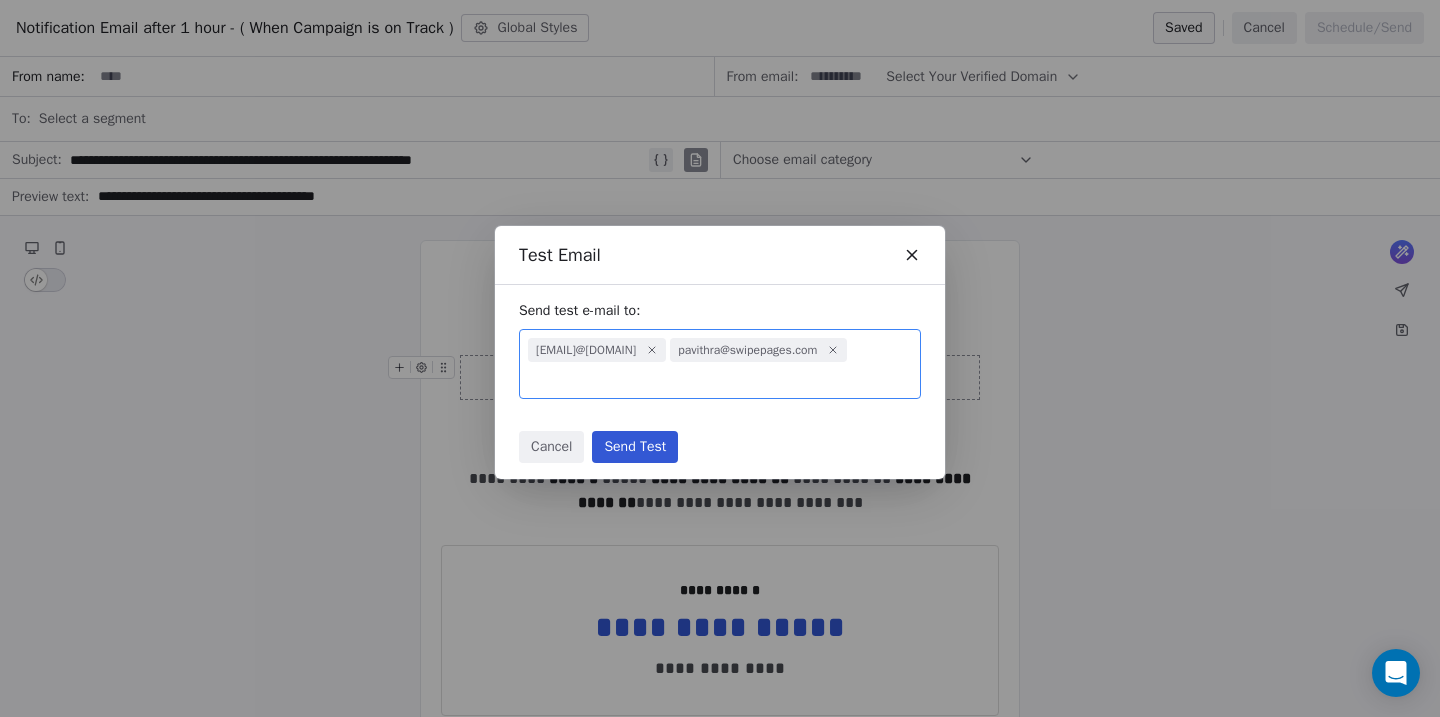 click on "Send Test" at bounding box center [635, 447] 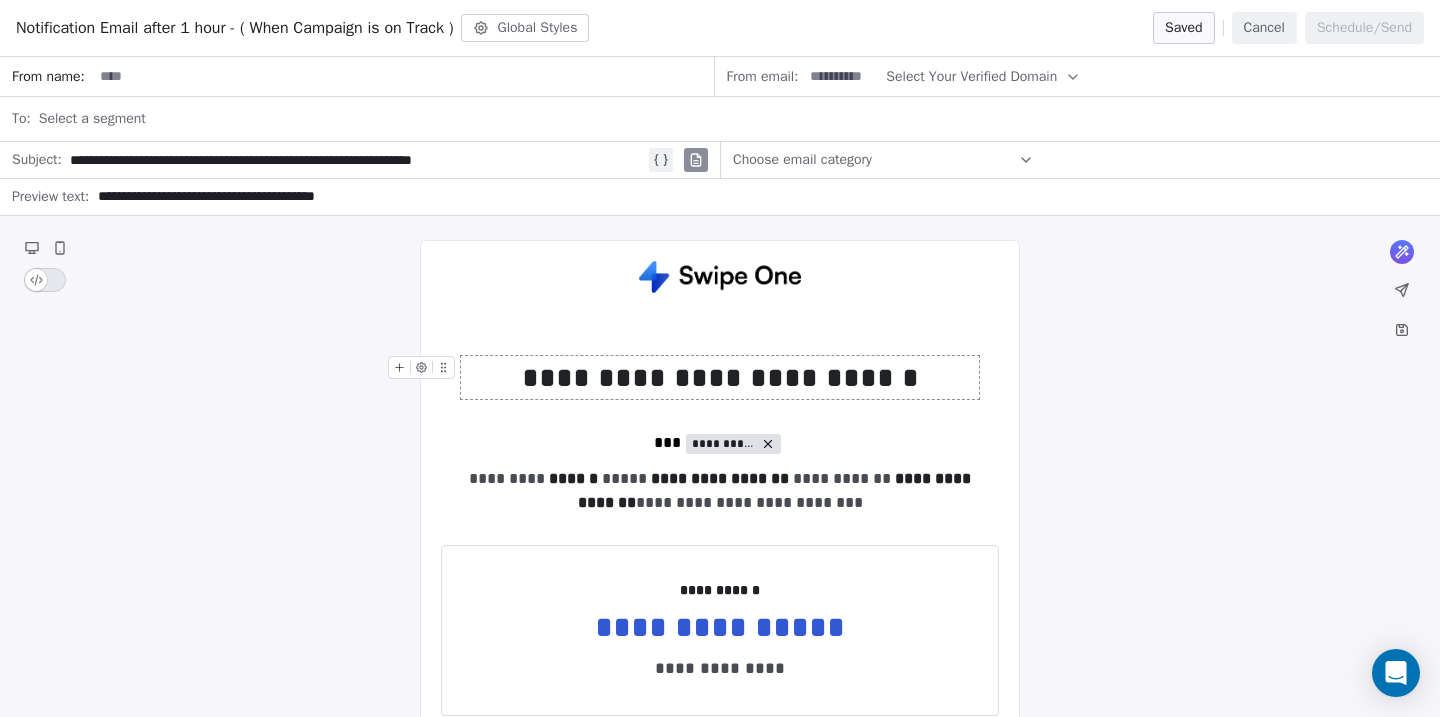click on "Cancel" at bounding box center (1264, 28) 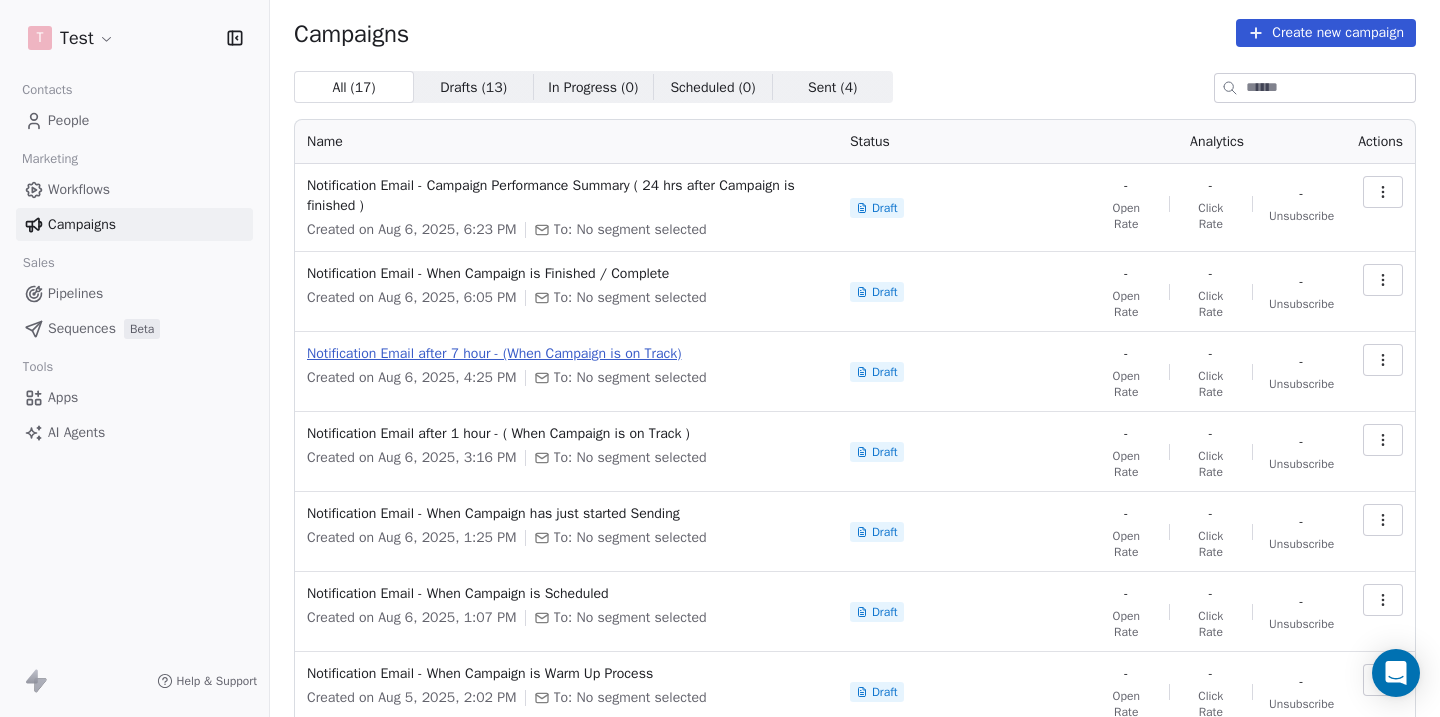 click on "Notification Email after 7 hour - (When Campaign is on Track)" at bounding box center (566, 354) 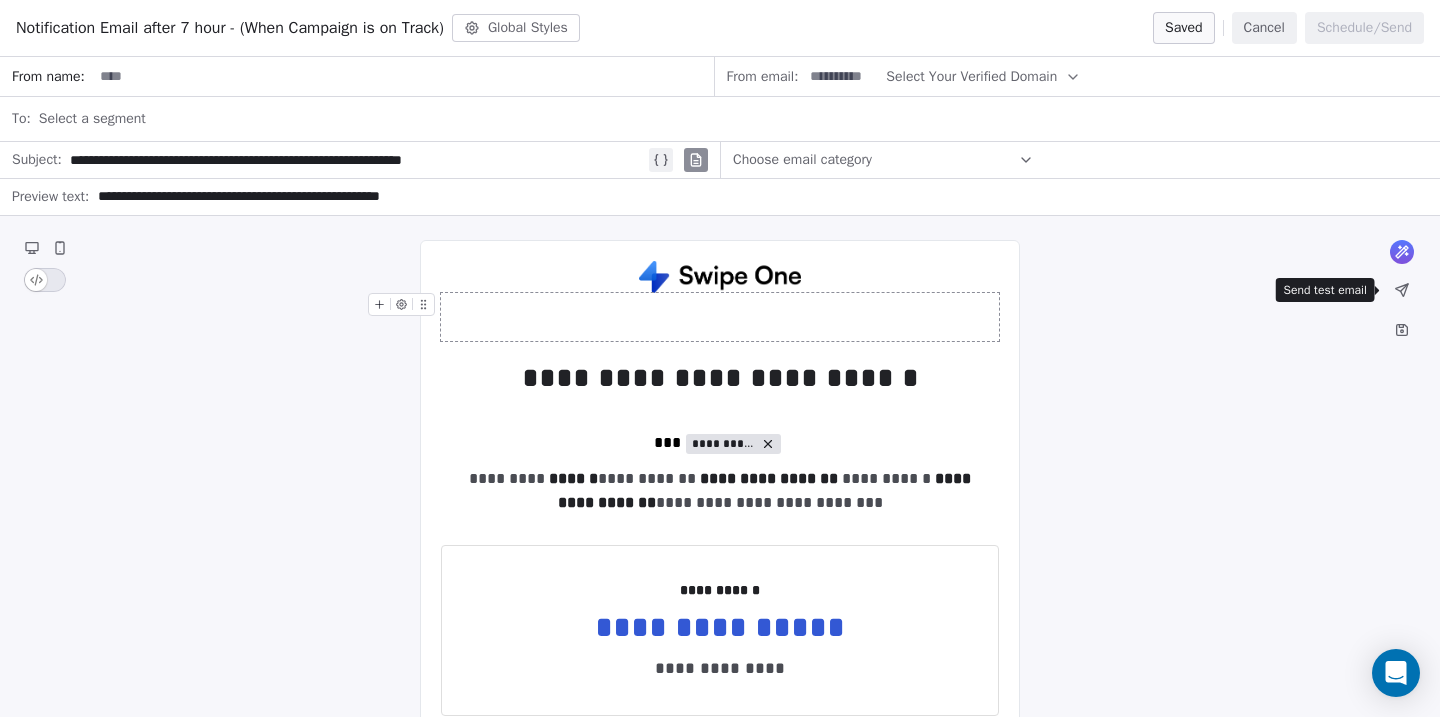 click 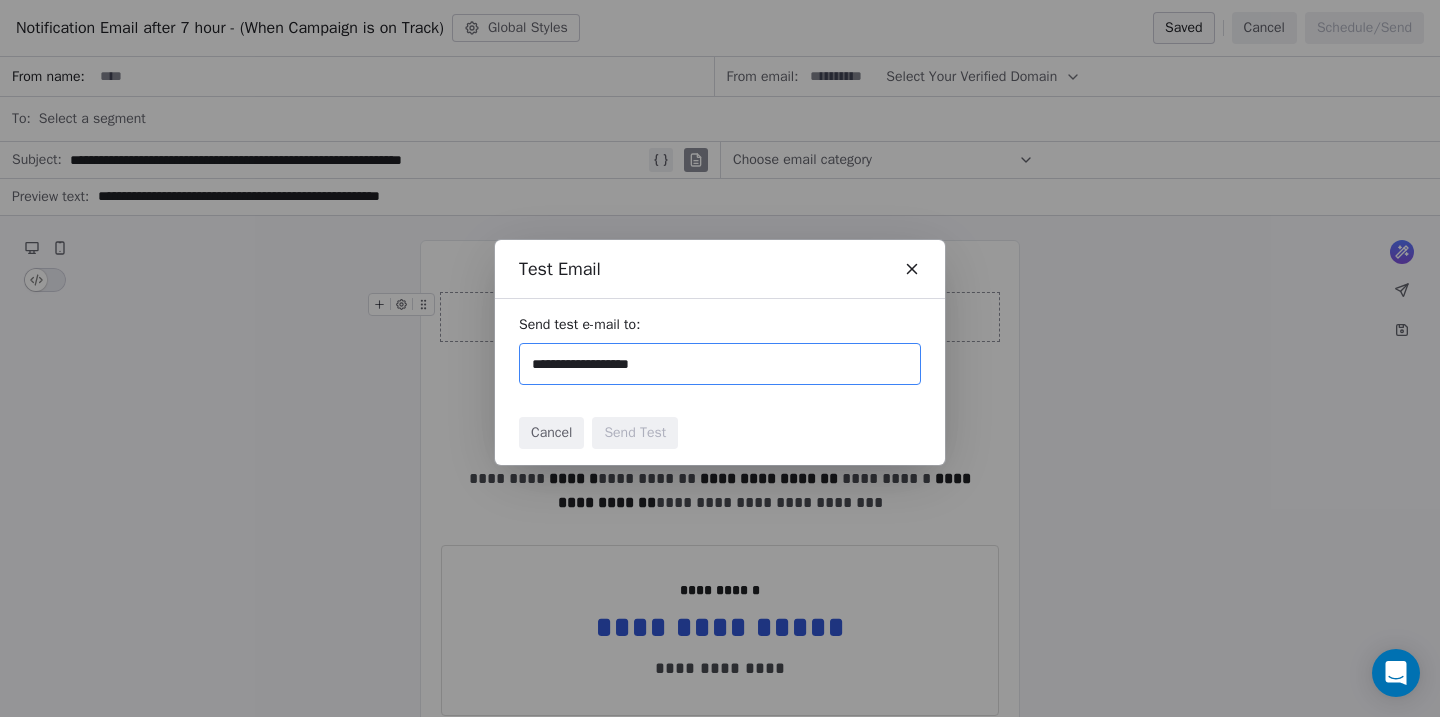 type on "**********" 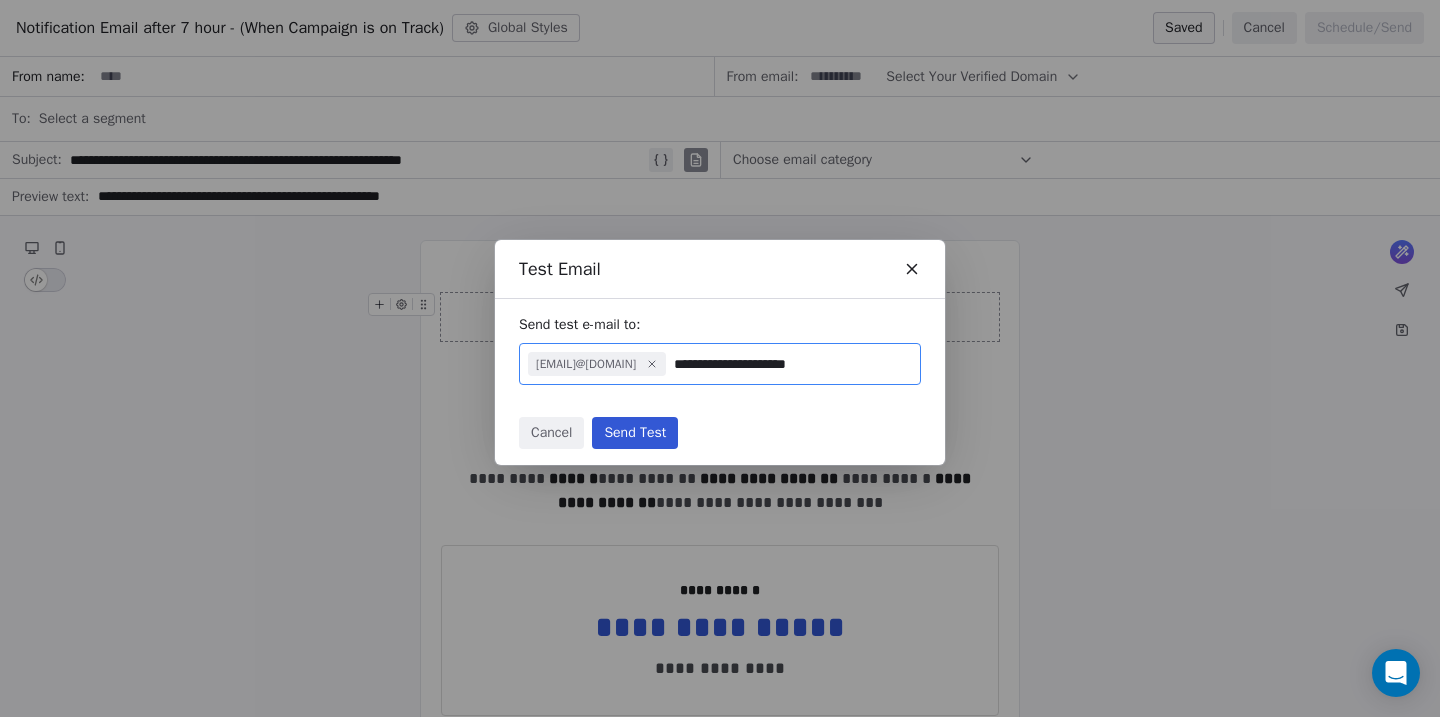 type on "**********" 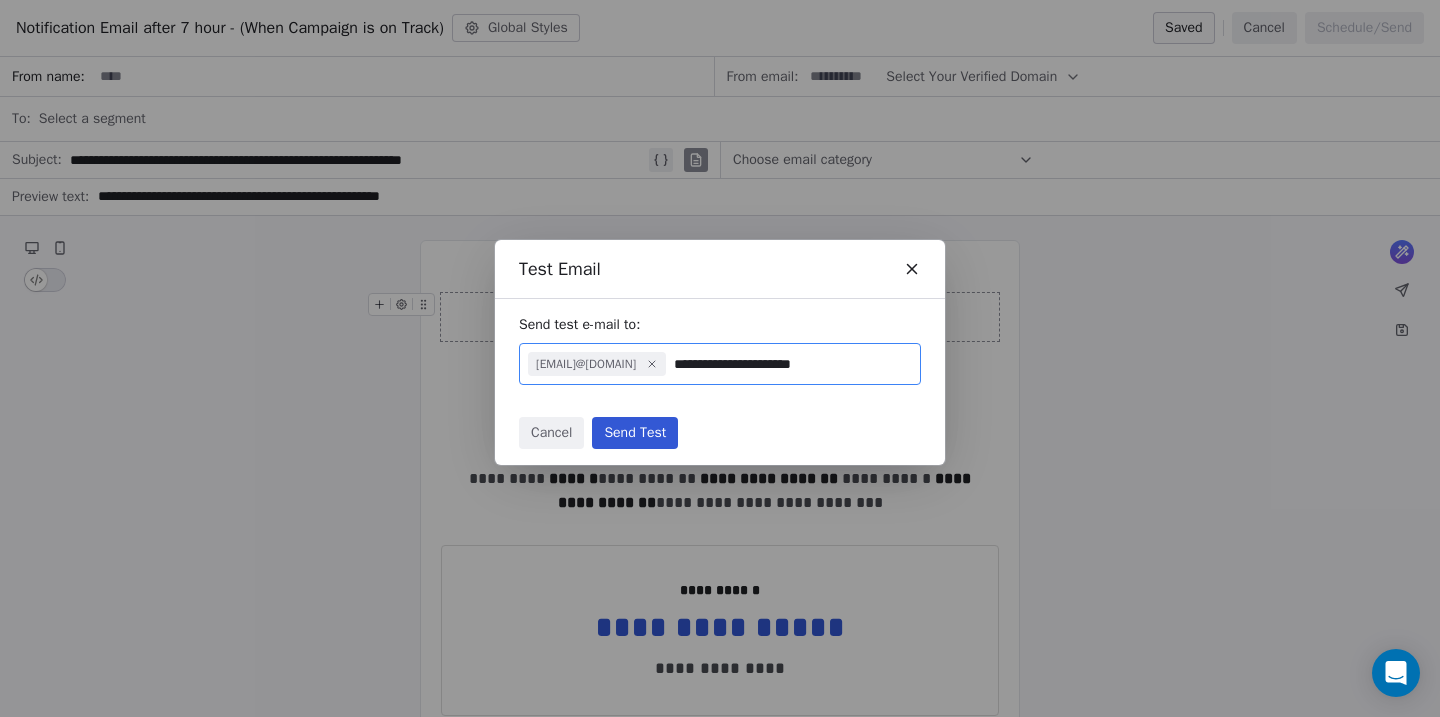 type 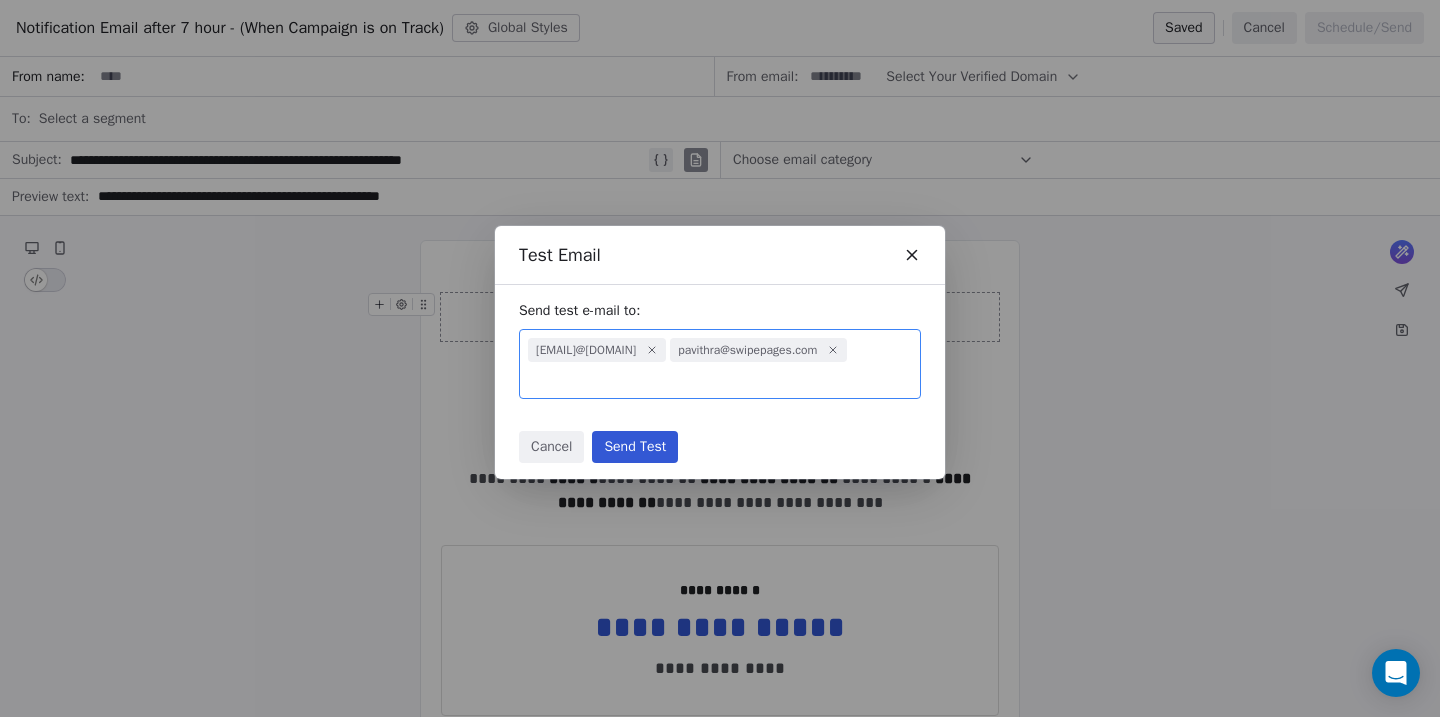 click on "Send Test" at bounding box center [635, 447] 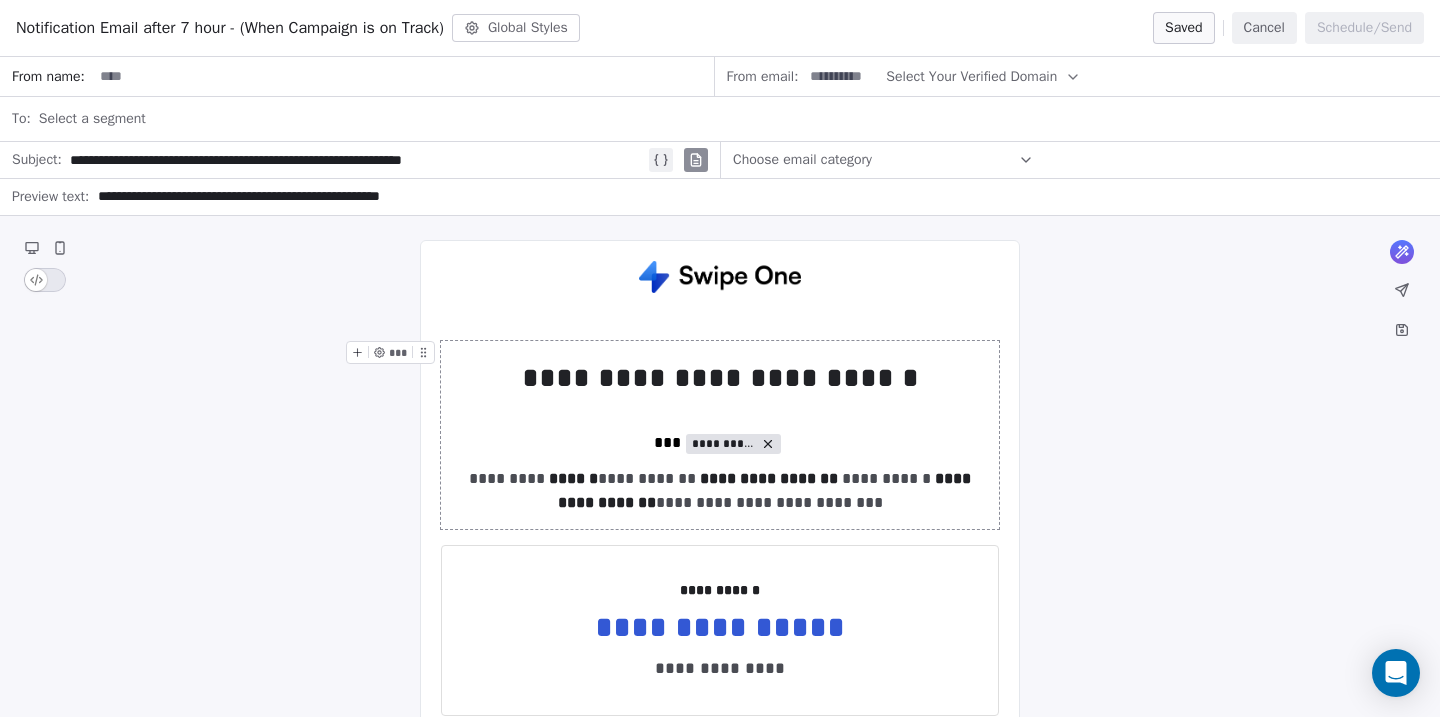 click on "Cancel" at bounding box center (1264, 28) 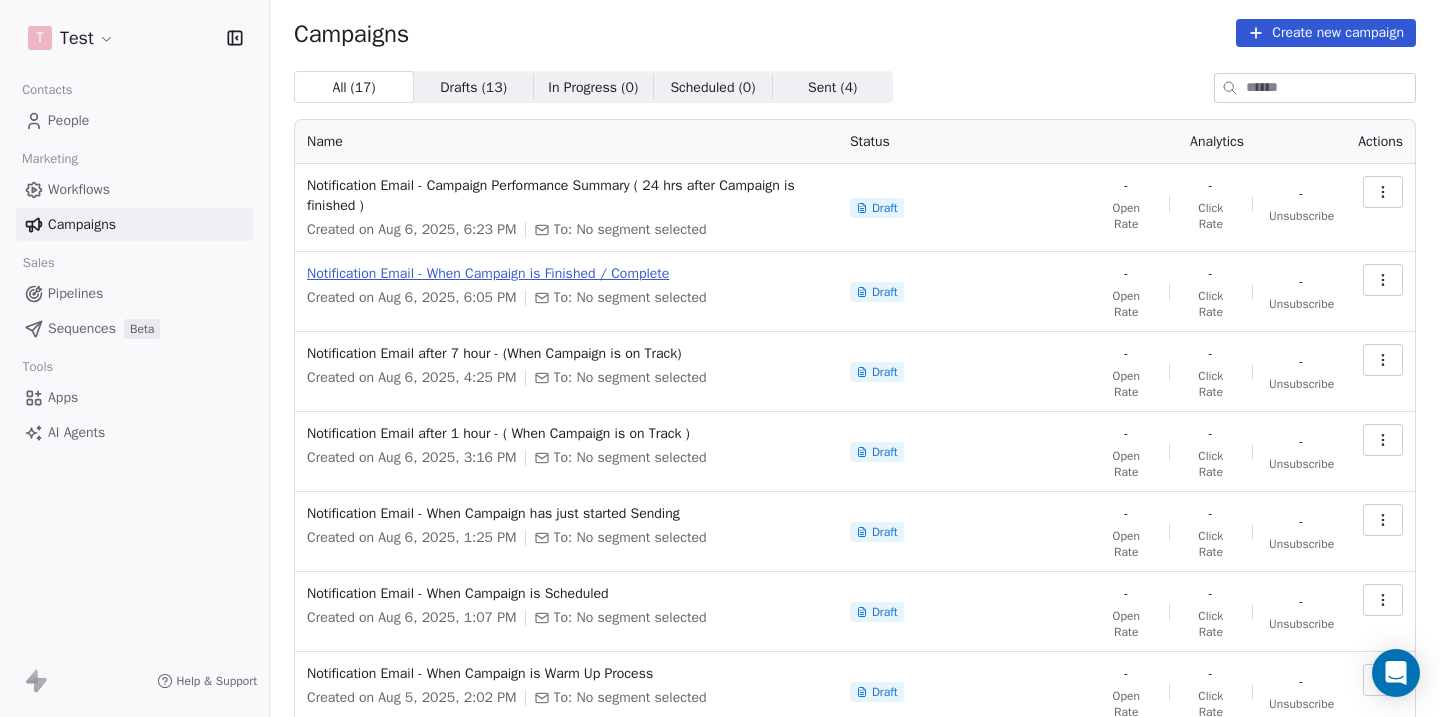 click on "Notification Email - When Campaign is Finished / Complete" at bounding box center (566, 274) 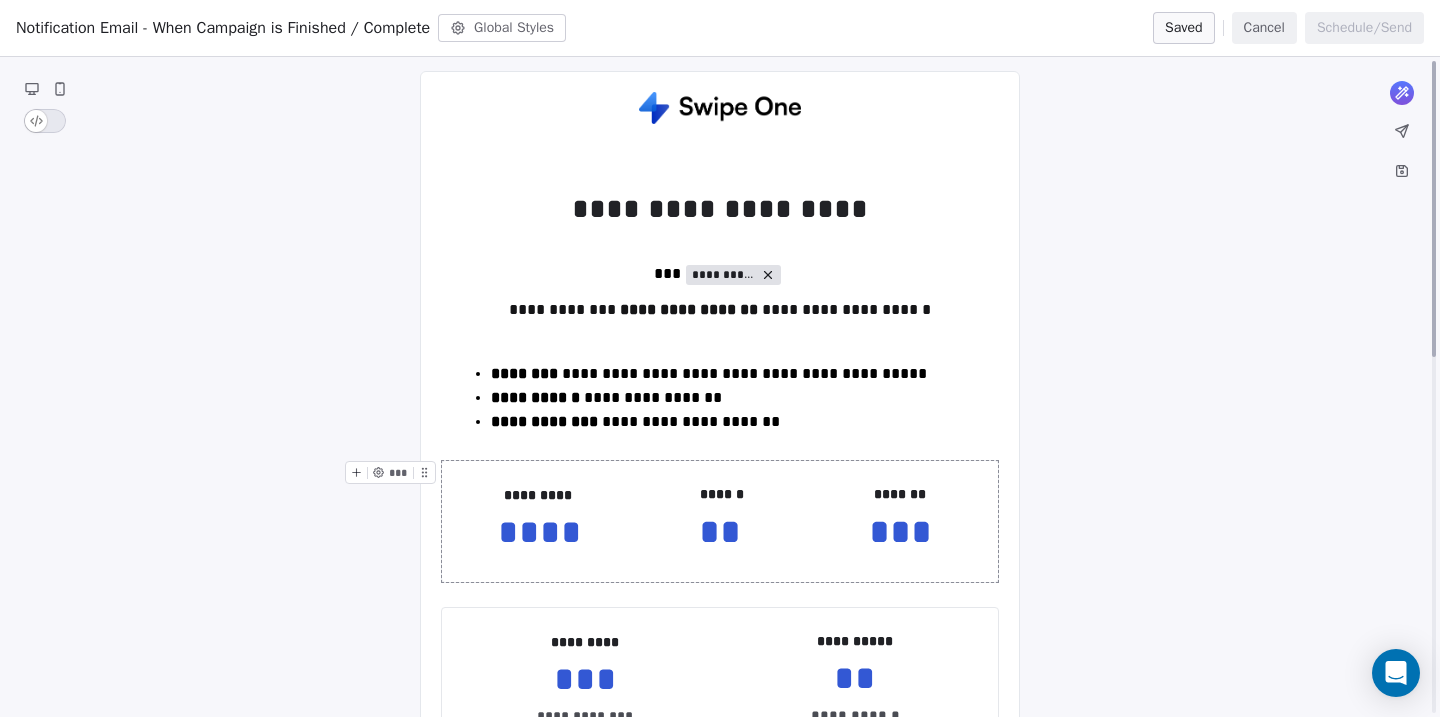 scroll, scrollTop: 0, scrollLeft: 0, axis: both 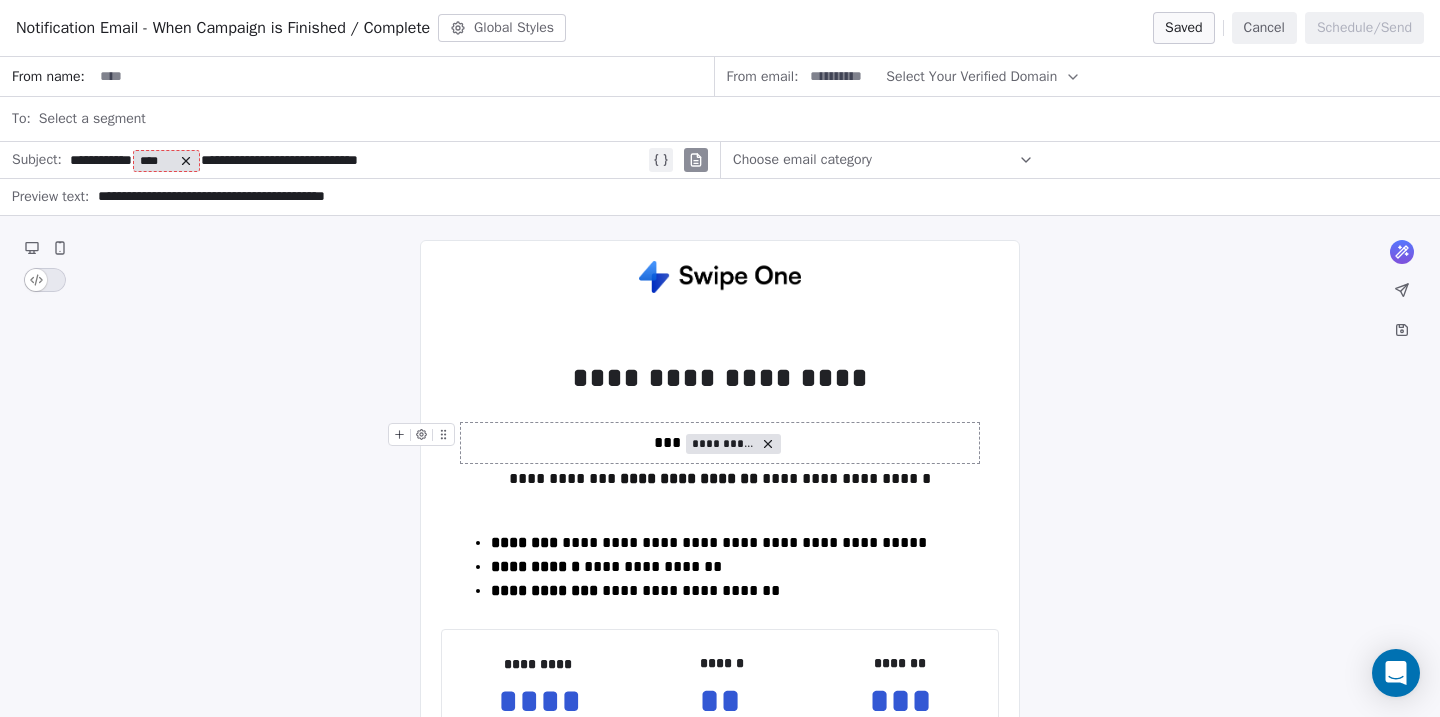 click on "**********" at bounding box center [357, 160] 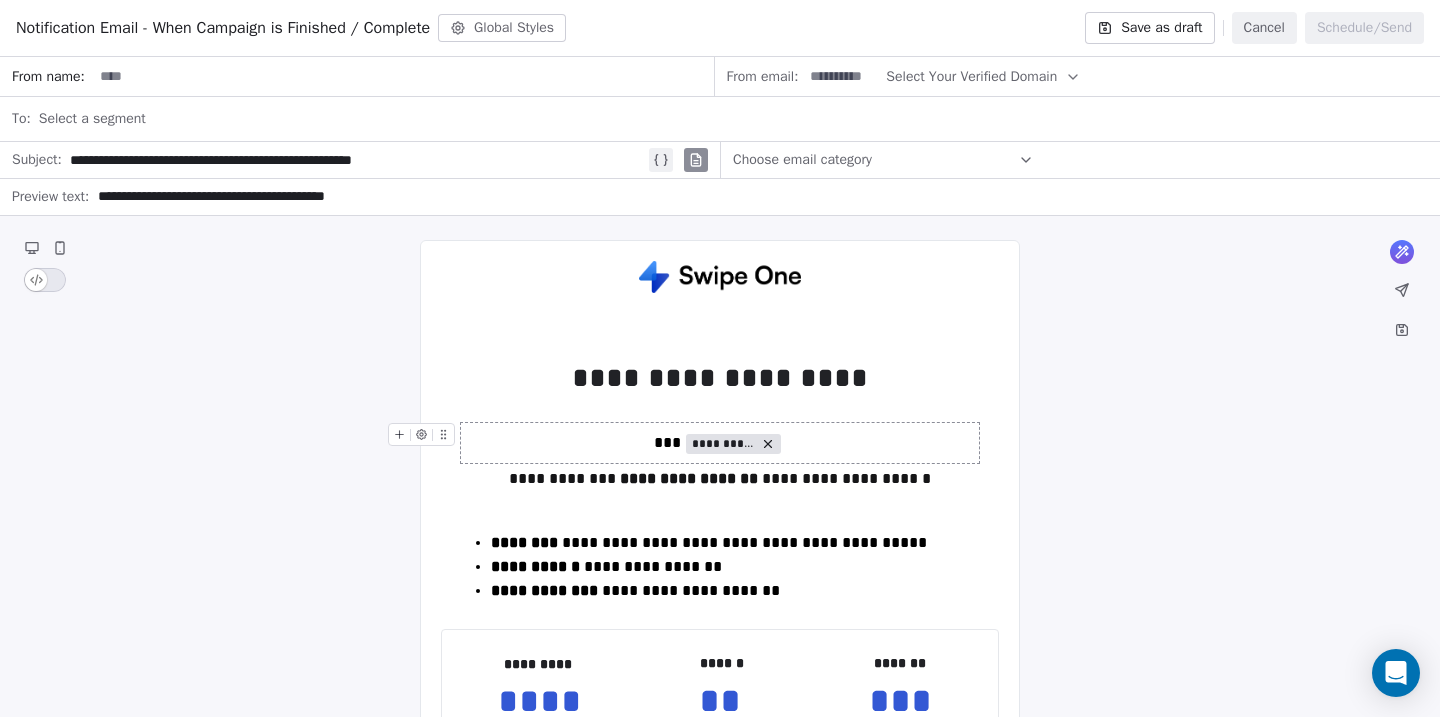 click on "**********" at bounding box center [357, 160] 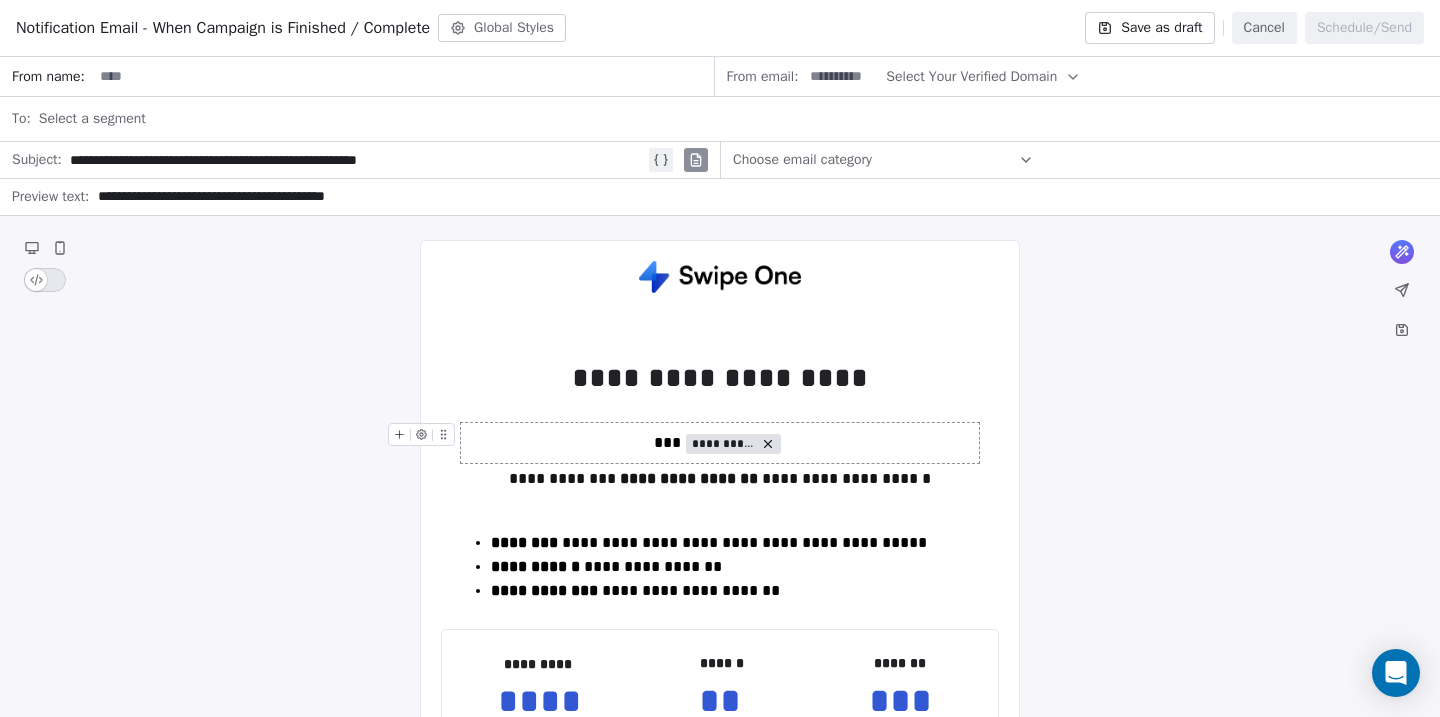 click on "**********" at bounding box center [357, 160] 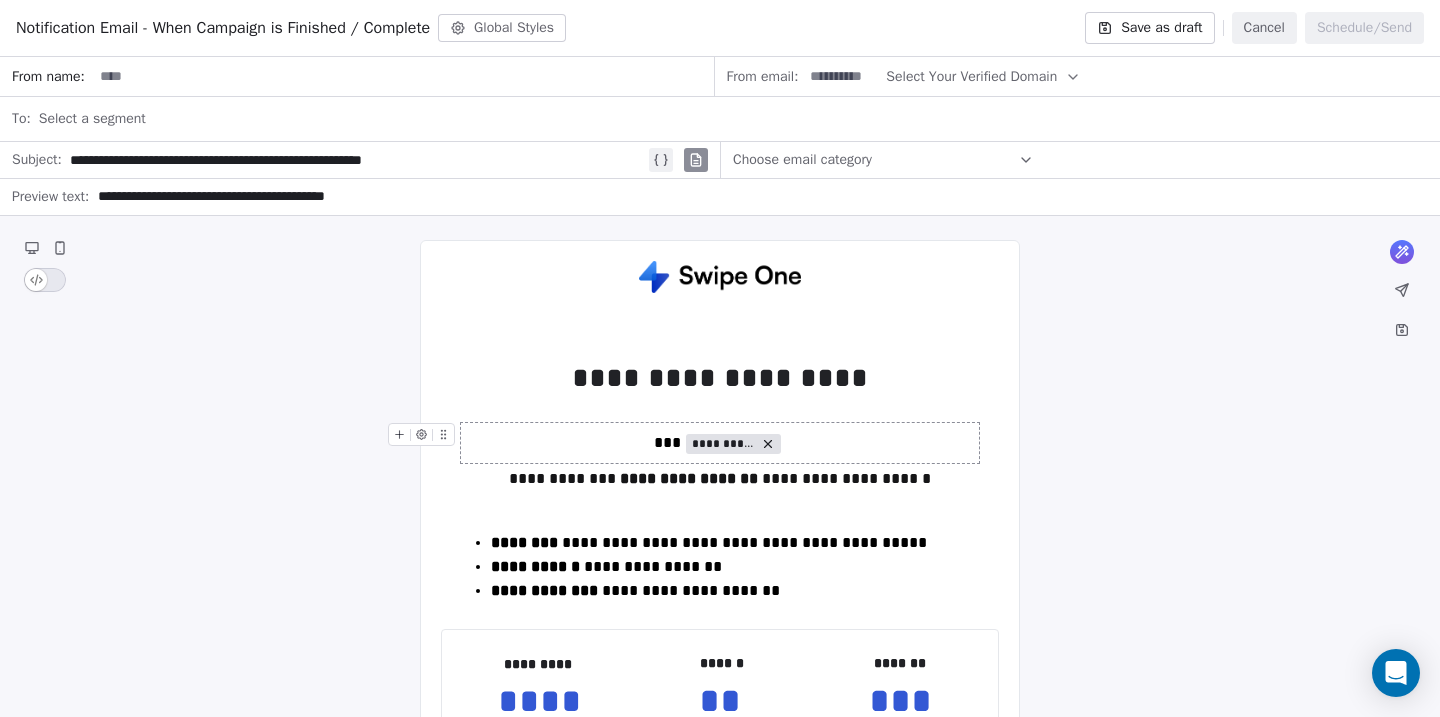 click on "**********" at bounding box center [720, 855] 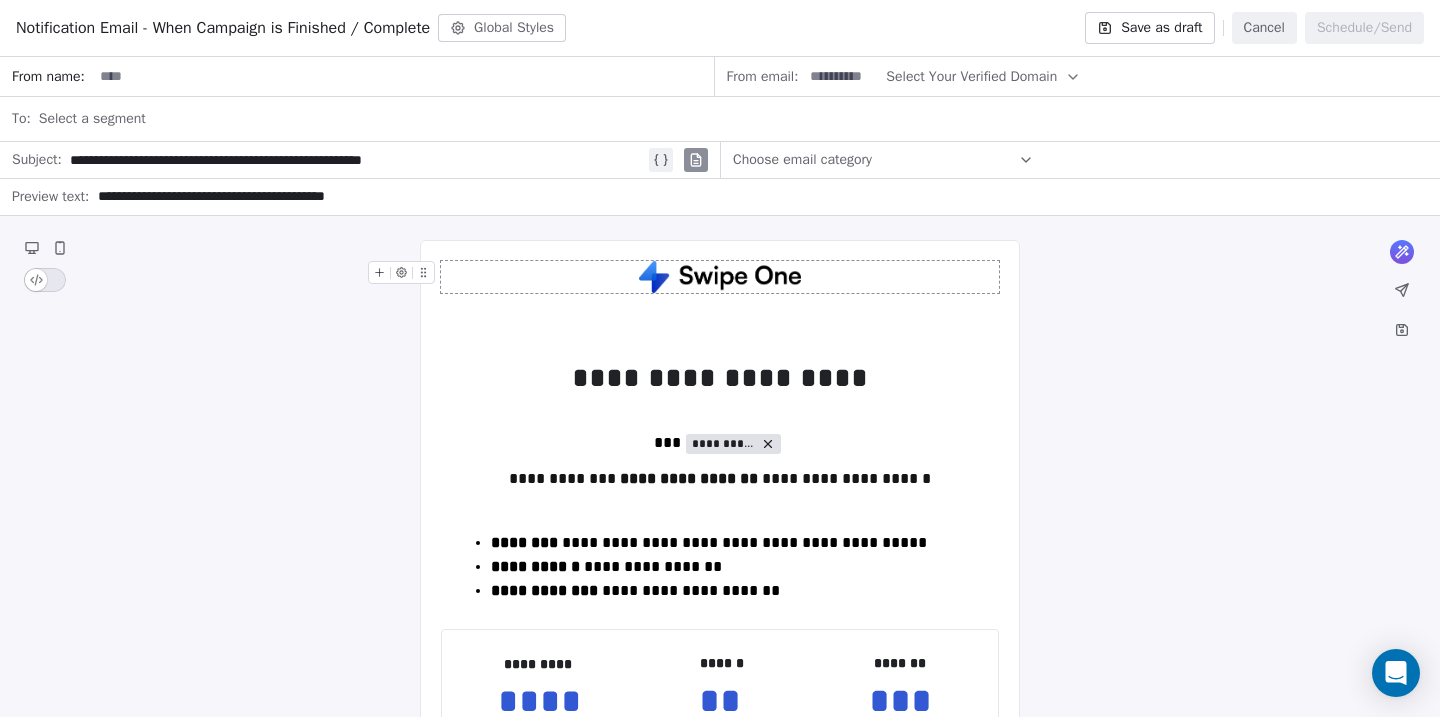 click on "Save as draft" at bounding box center [1149, 28] 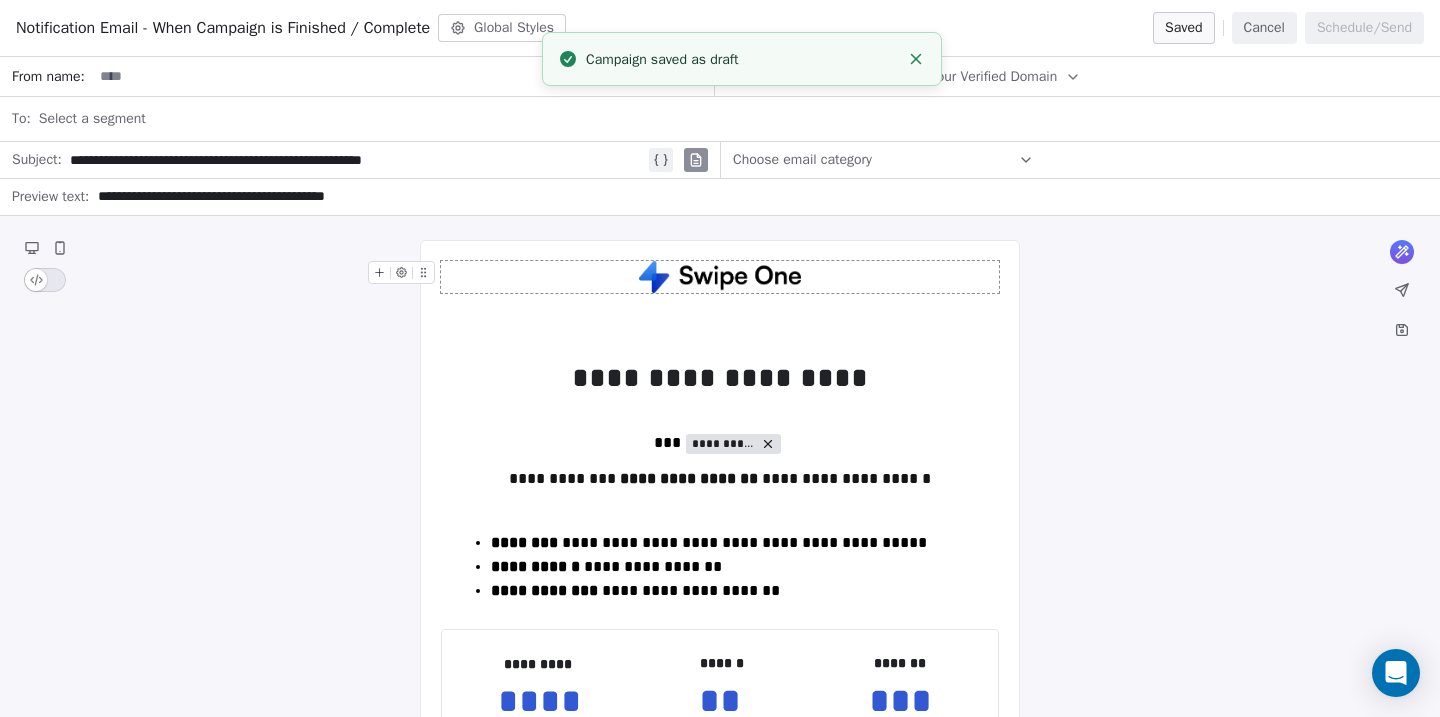 click 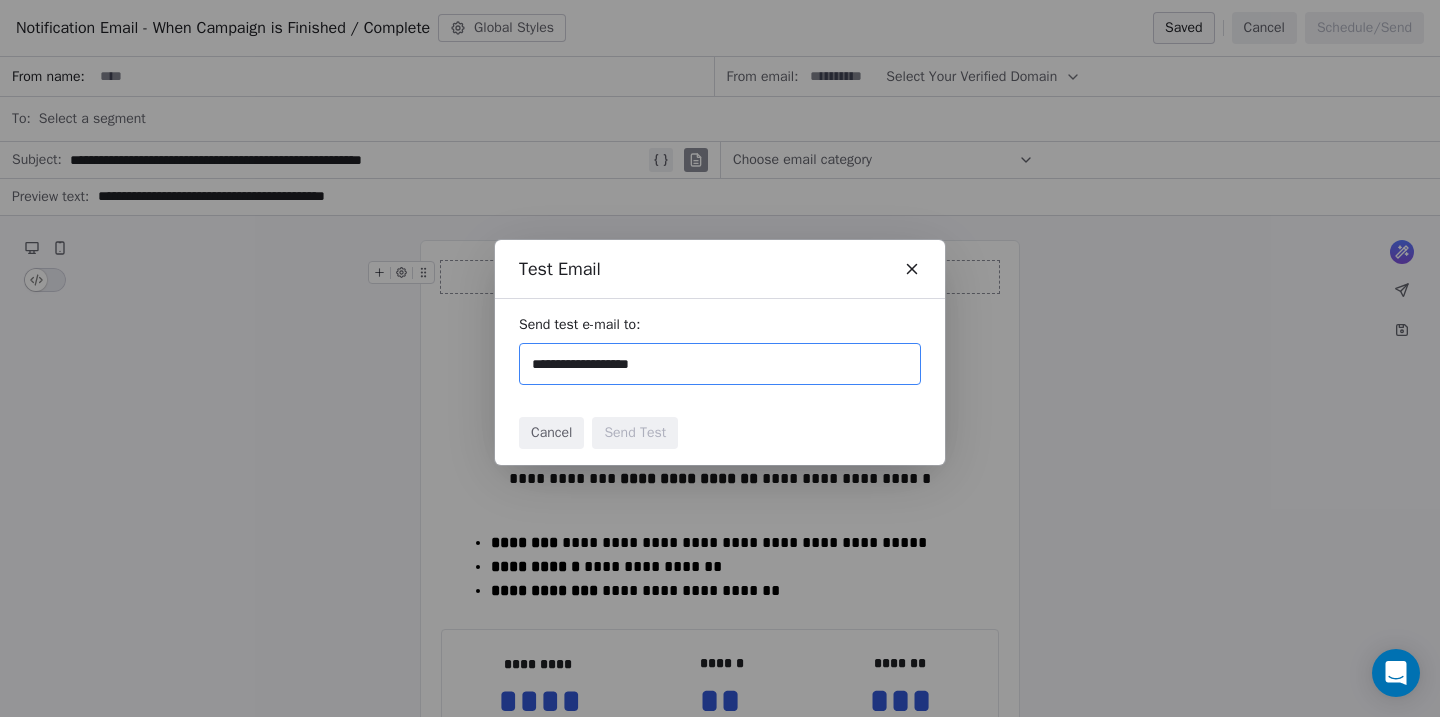 type on "**********" 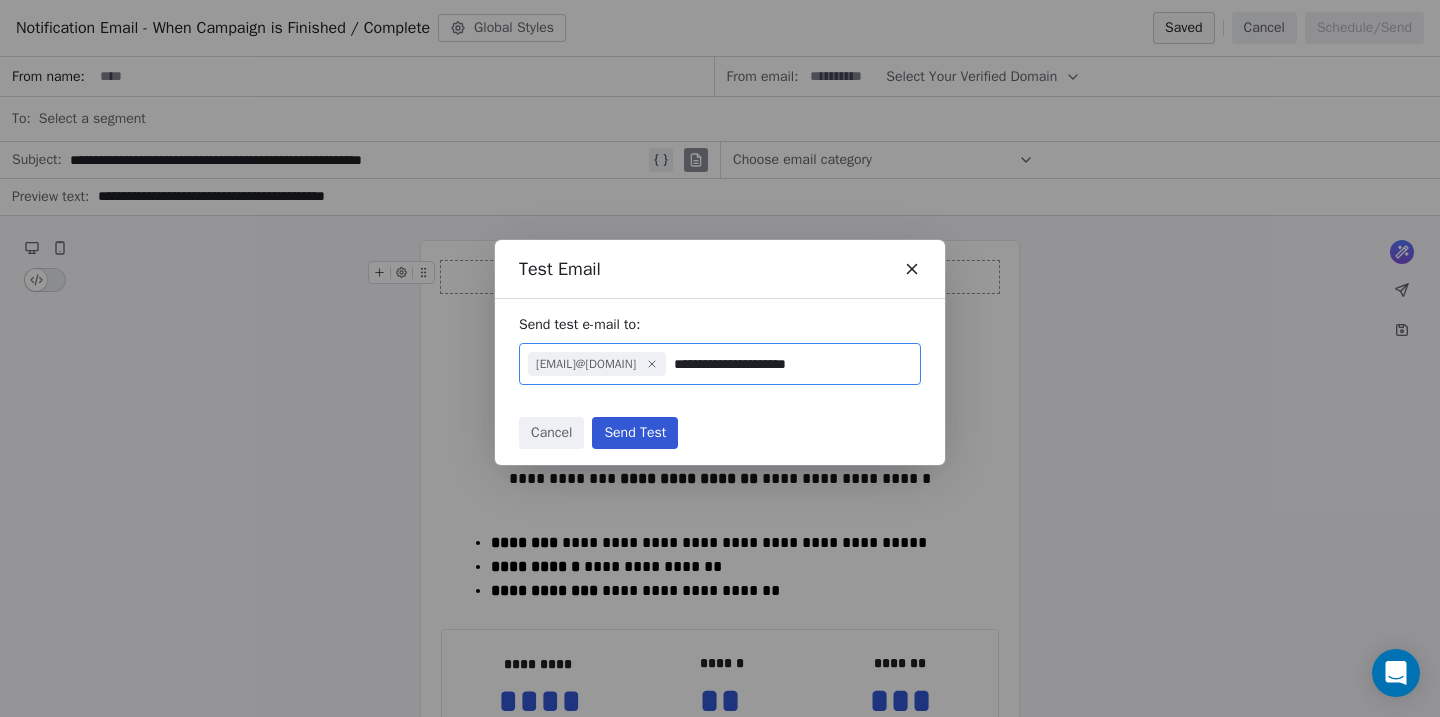 type on "**********" 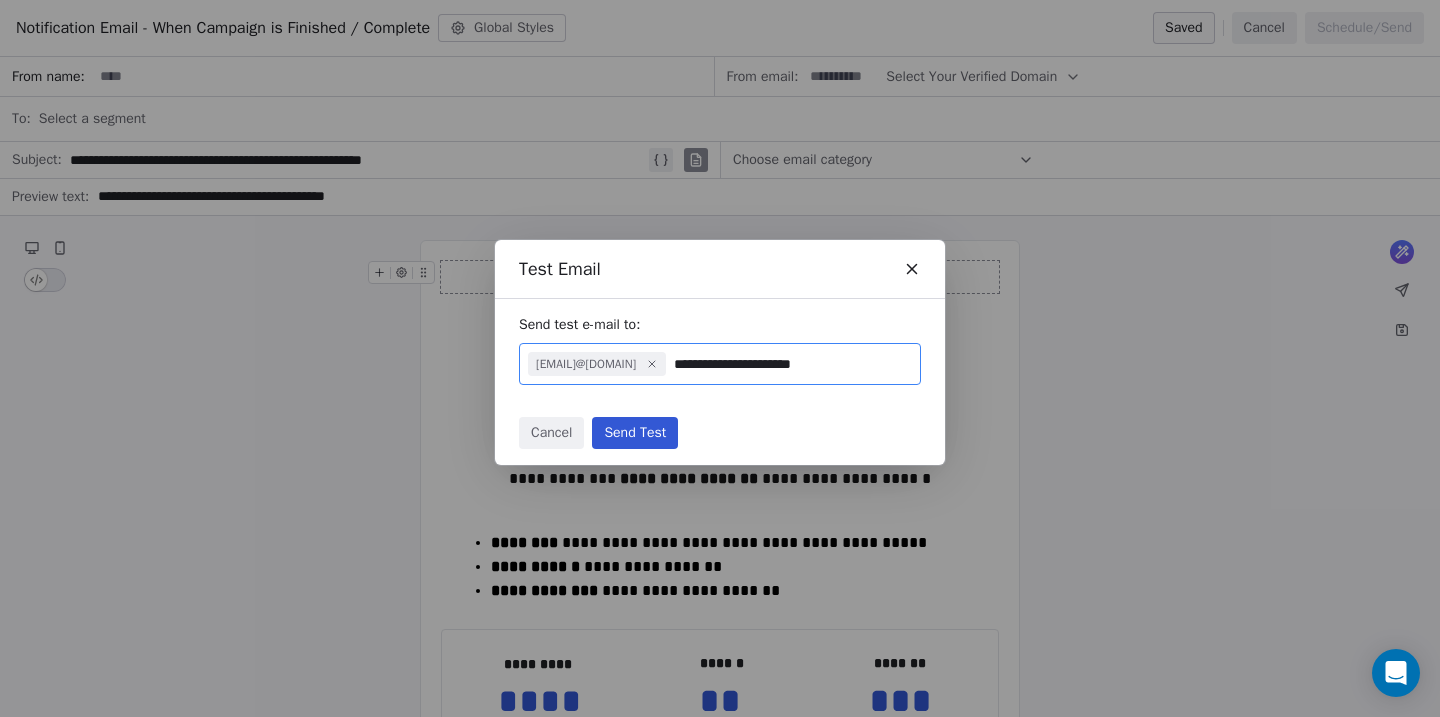 type 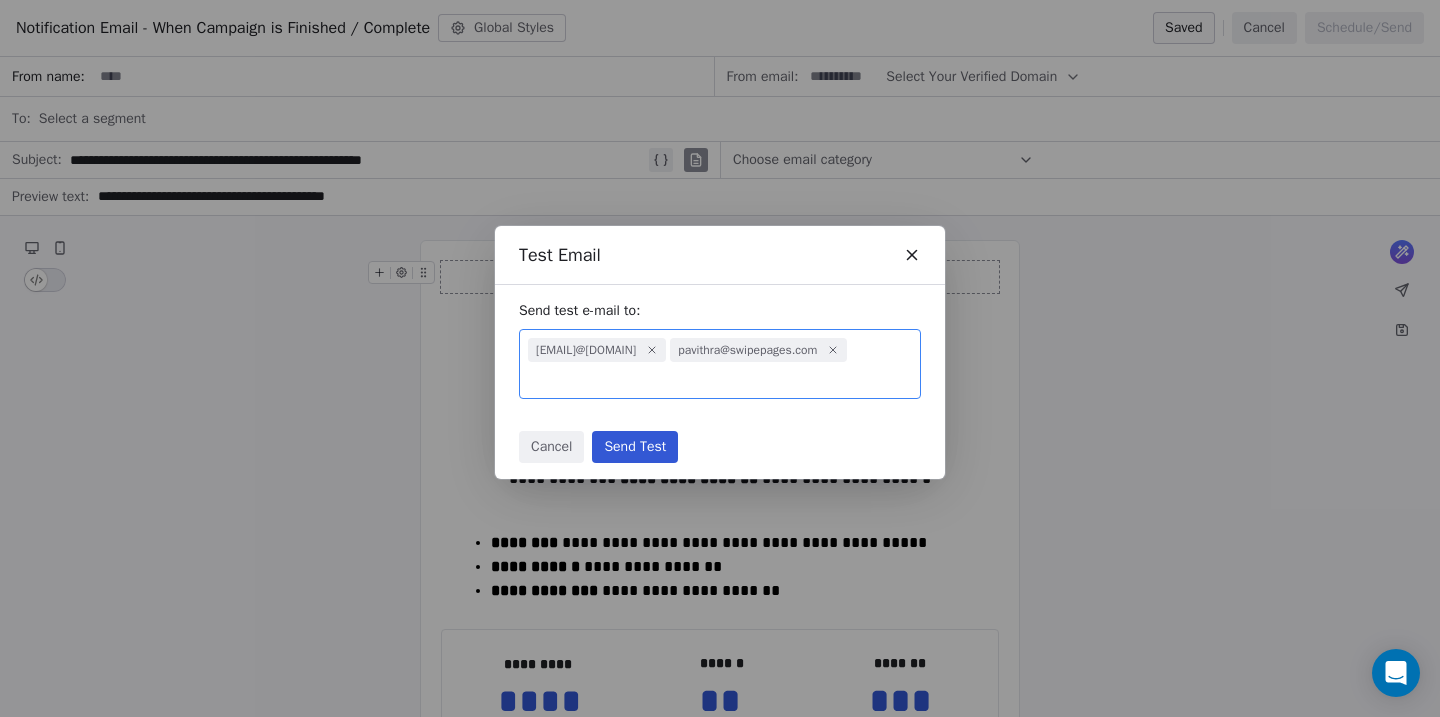 click on "Send Test" at bounding box center (635, 447) 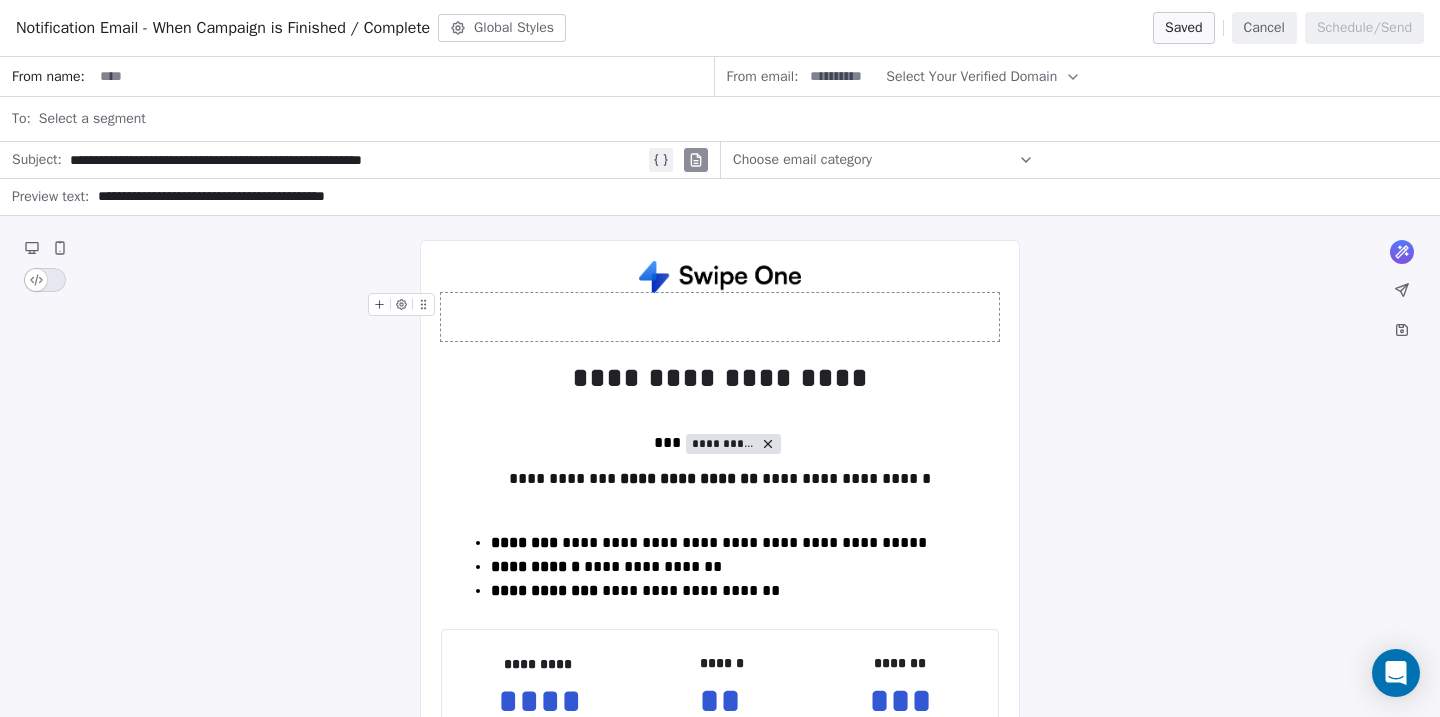 click on "Cancel" at bounding box center [1264, 28] 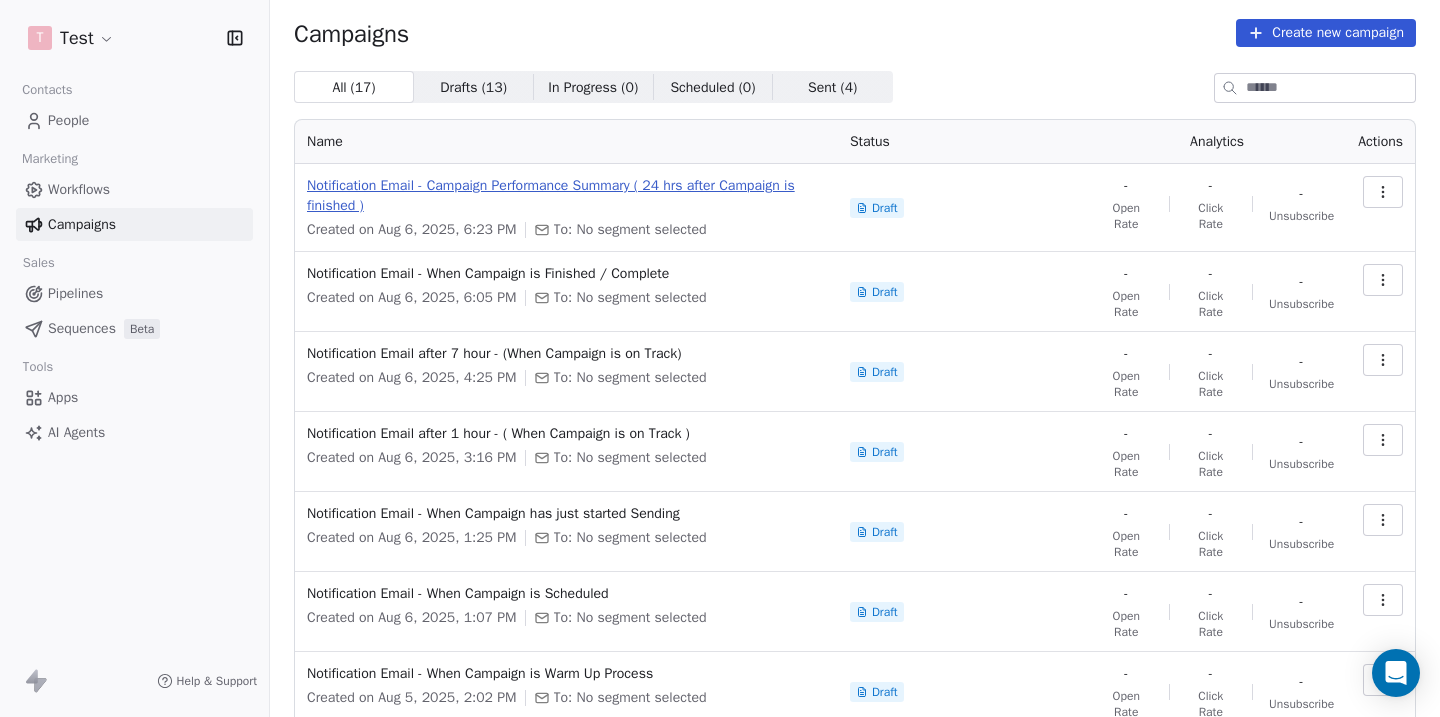 click on "Notification Email - Campaign Performance Summary ( 24 hrs after Campaign is finished )" at bounding box center [566, 196] 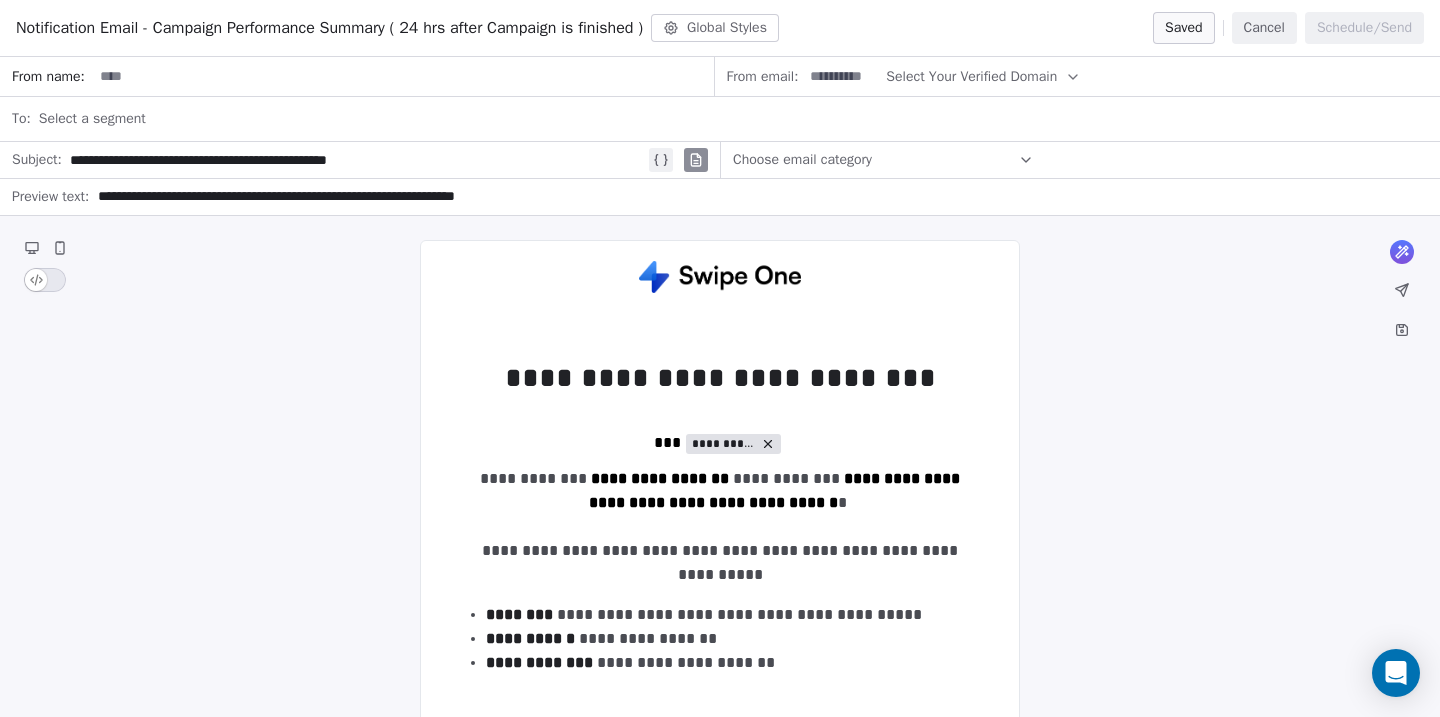 click on "**********" at bounding box center [357, 160] 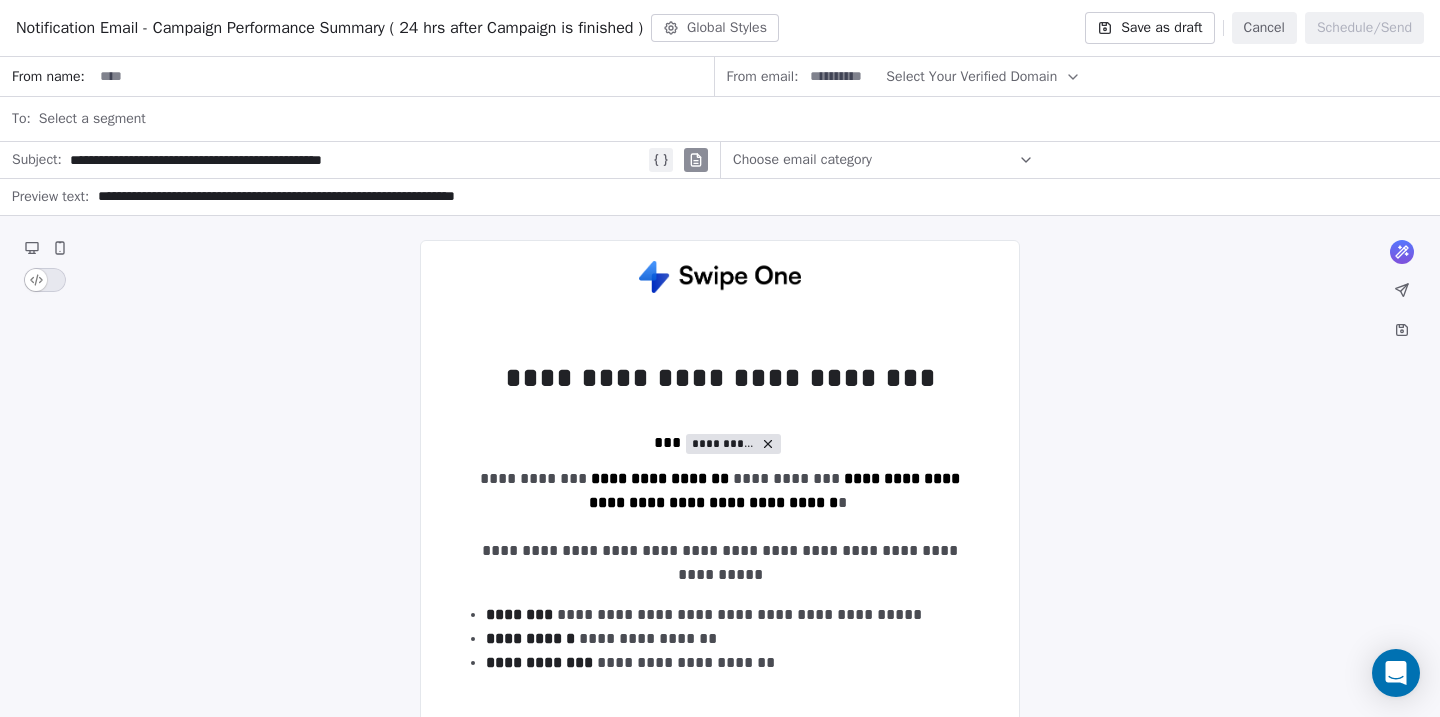 click on "Save as draft" at bounding box center [1149, 28] 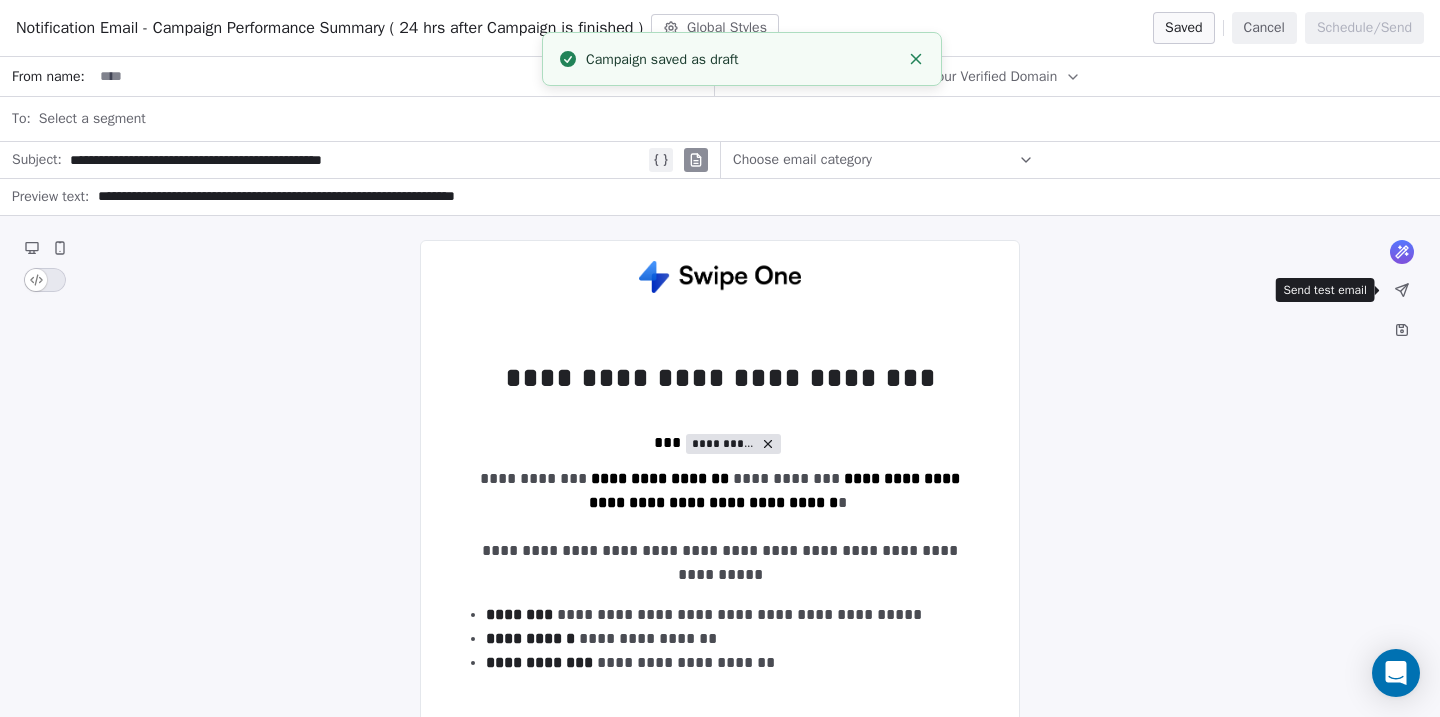 click 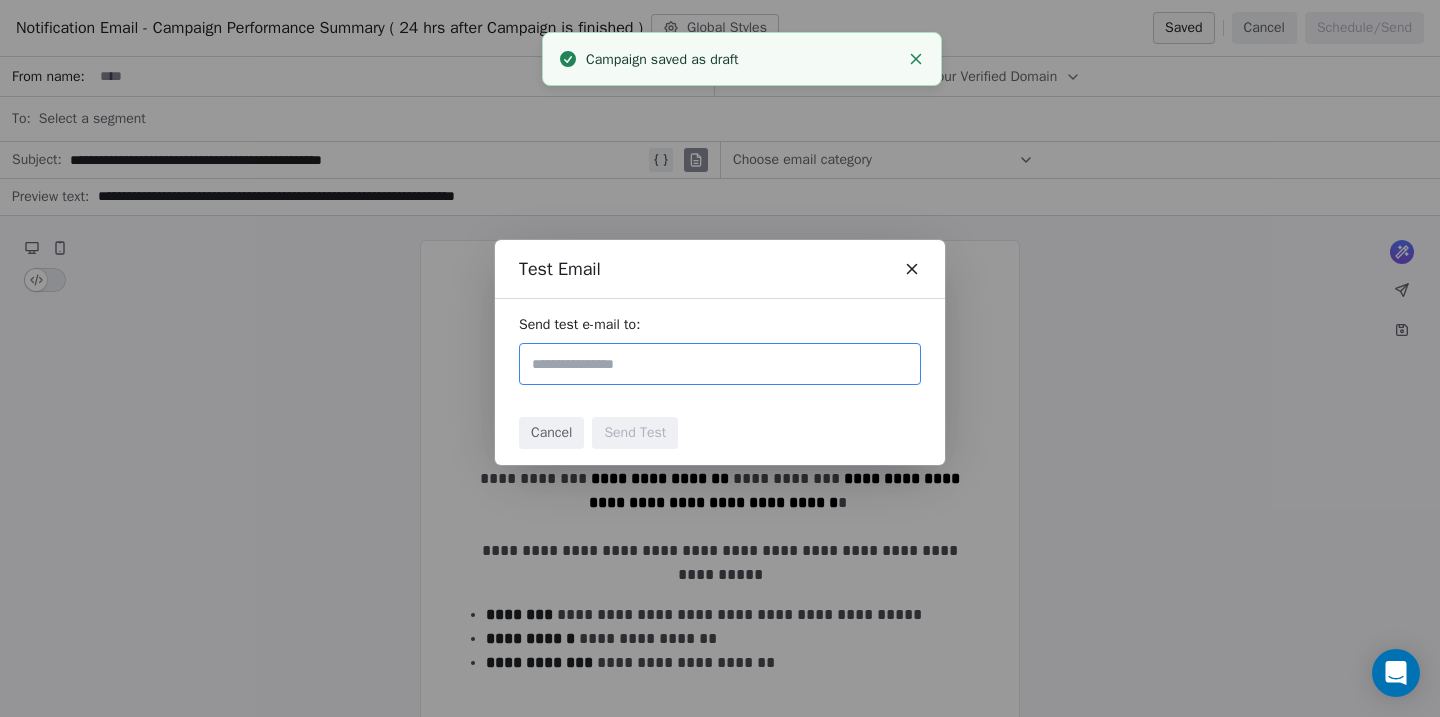 click at bounding box center [720, 364] 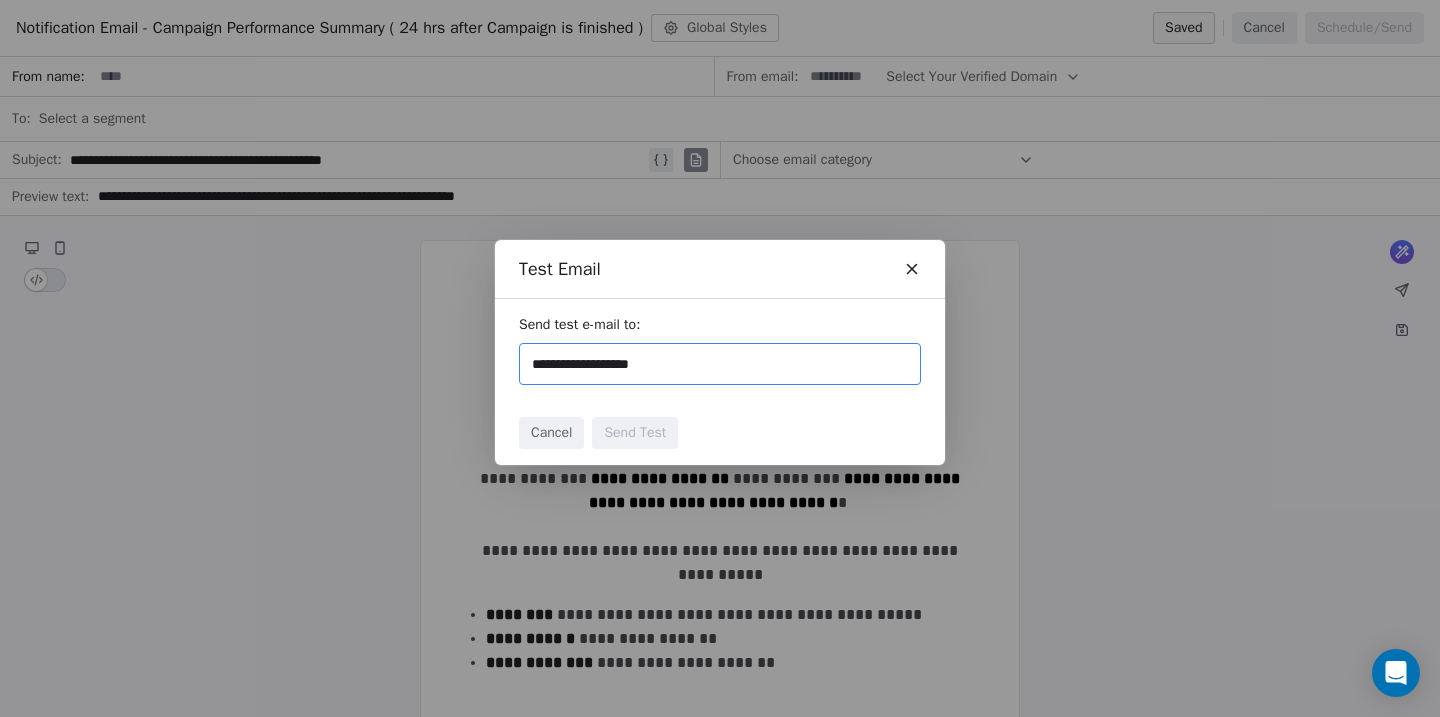 type on "**********" 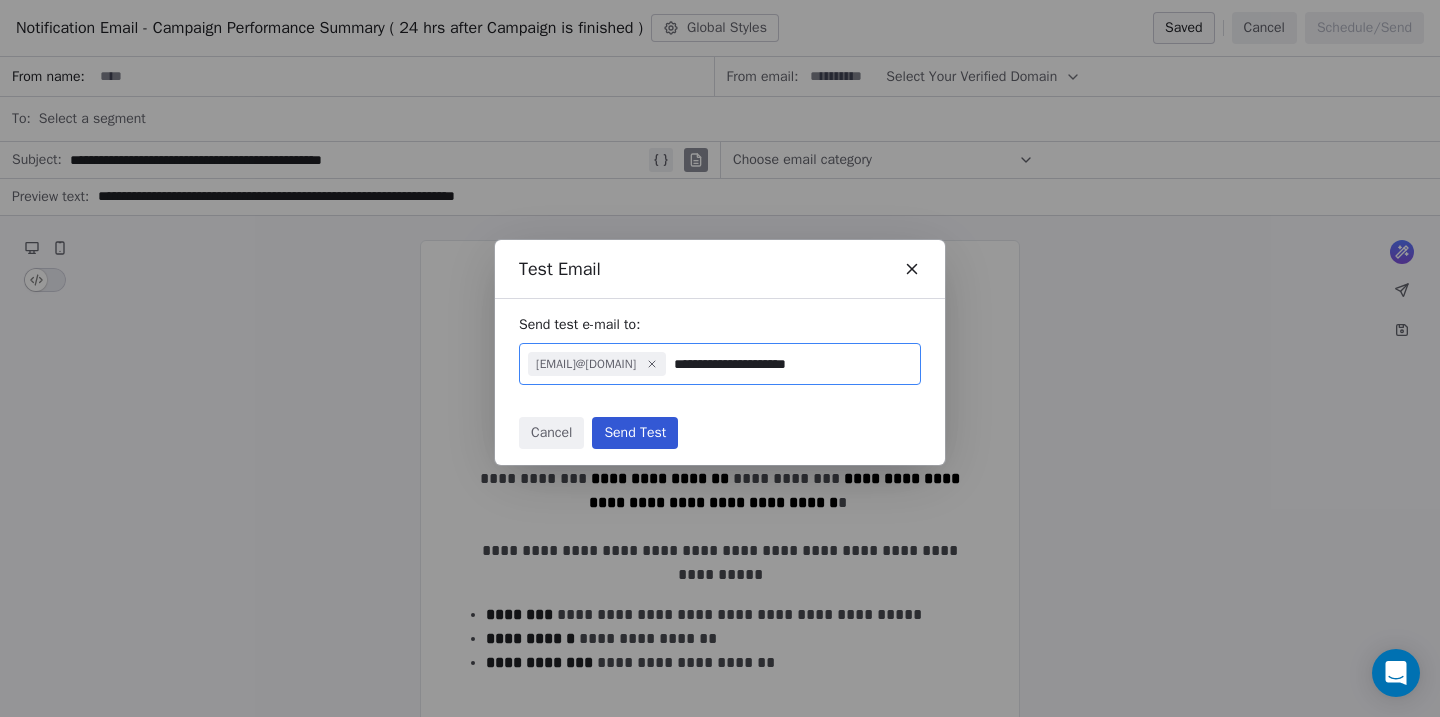 type on "**********" 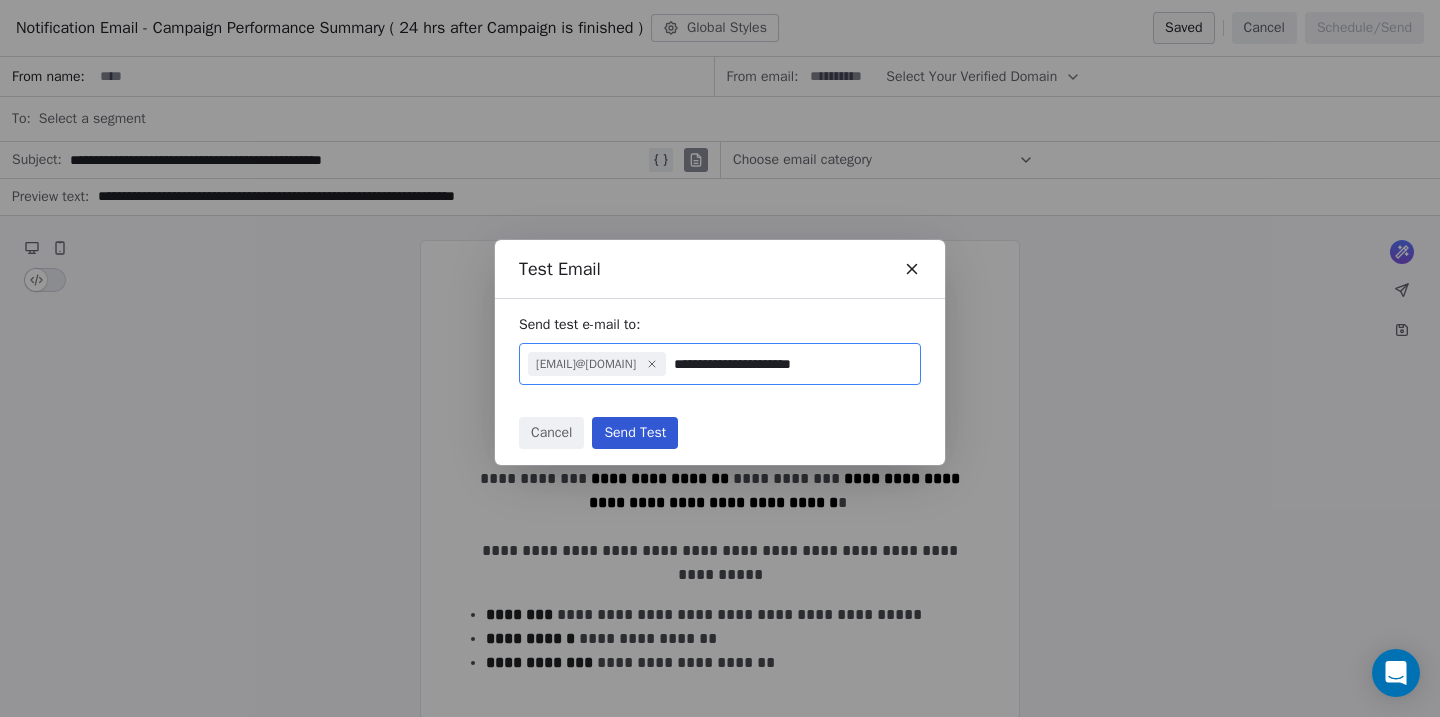 type 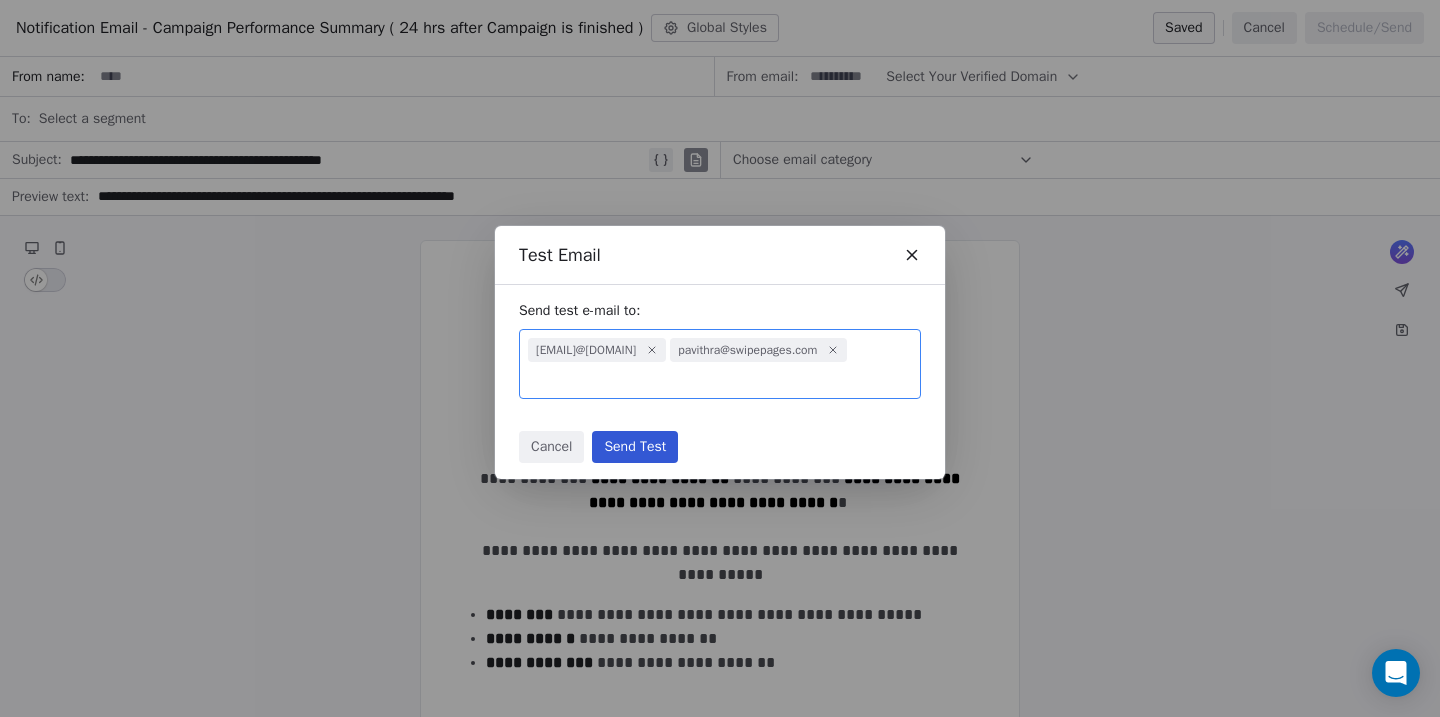 click on "Send Test" at bounding box center [635, 447] 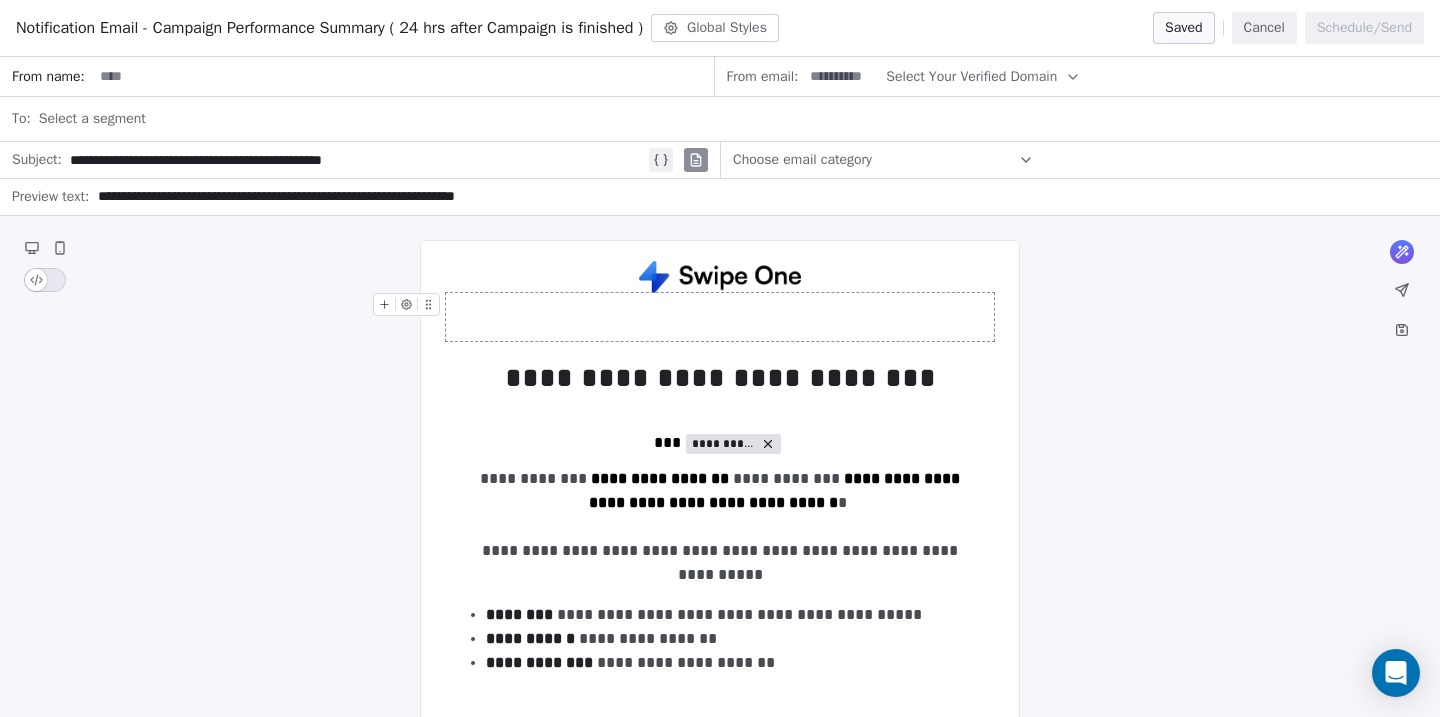 click on "Cancel" at bounding box center (1264, 28) 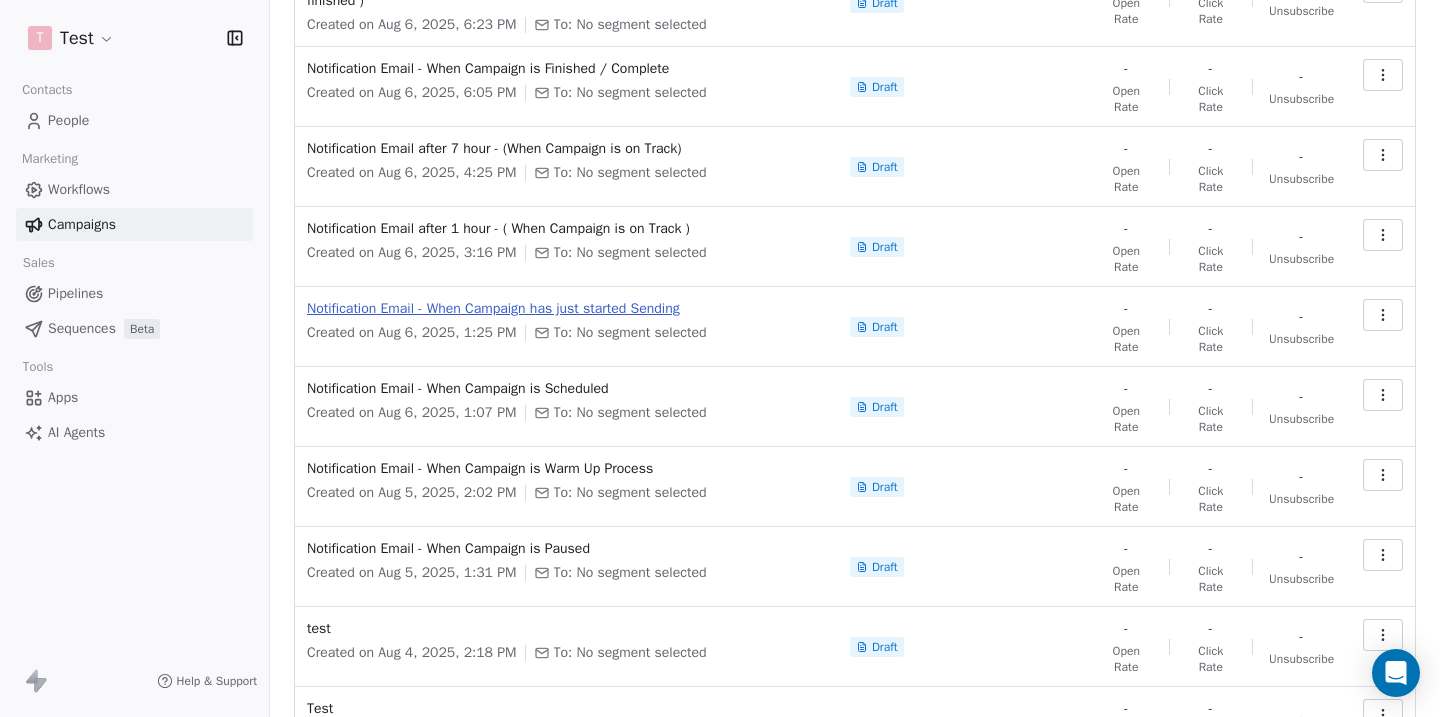 scroll, scrollTop: 244, scrollLeft: 0, axis: vertical 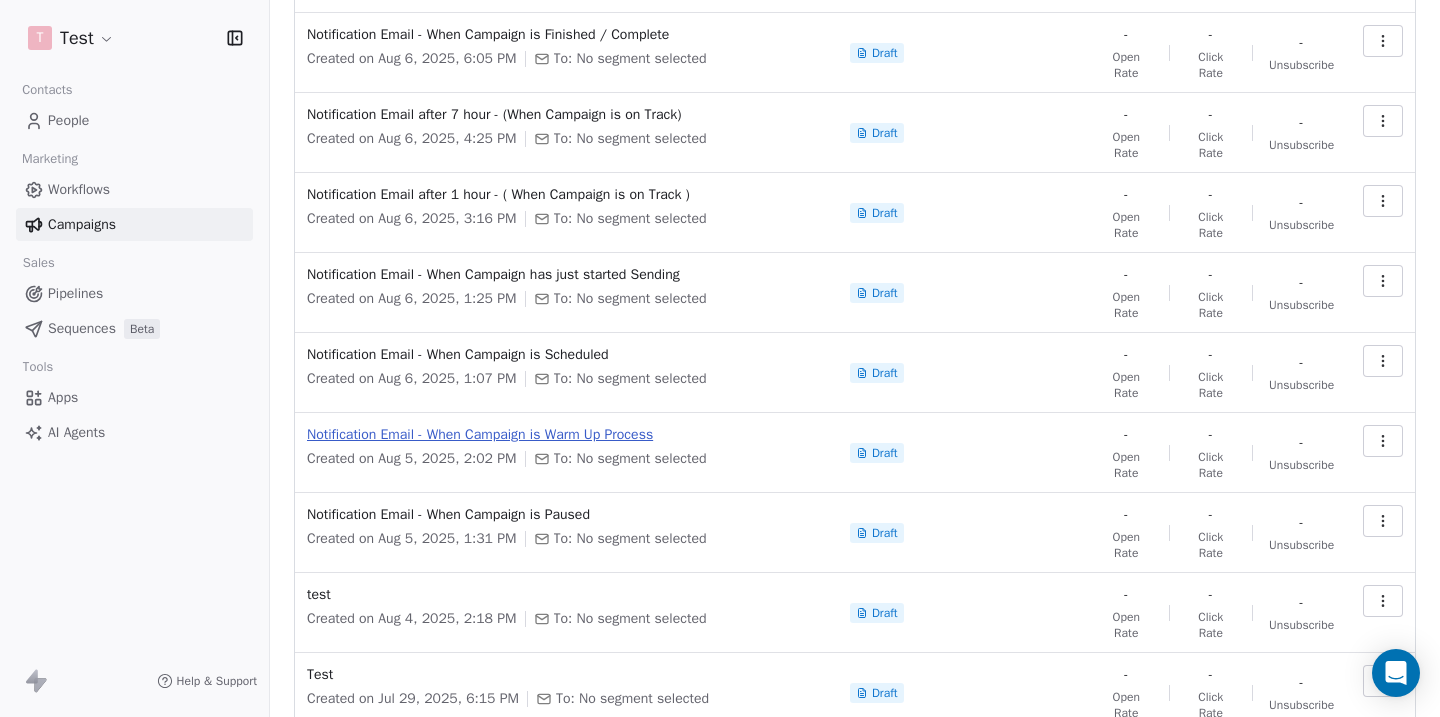 click on "Notification Email - When Campaign is Warm Up Process" at bounding box center (566, 435) 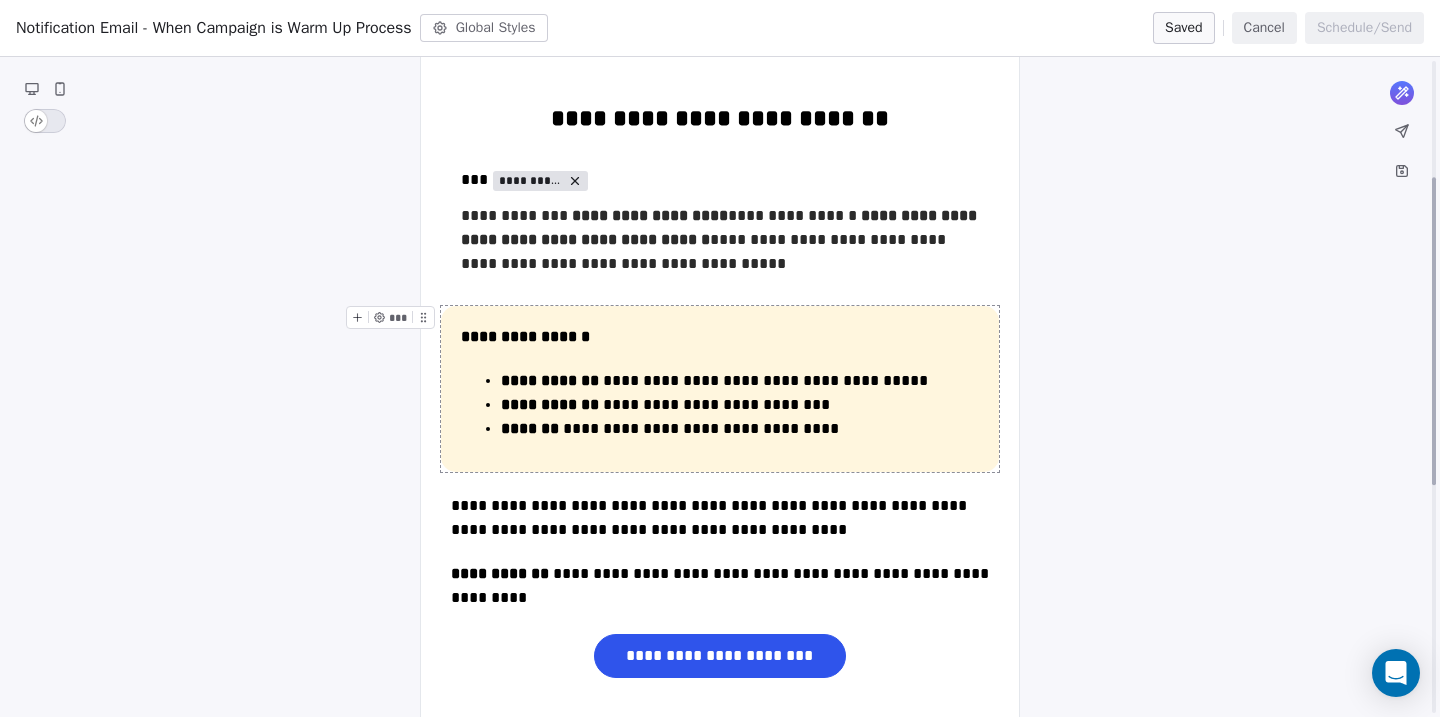 scroll, scrollTop: 0, scrollLeft: 0, axis: both 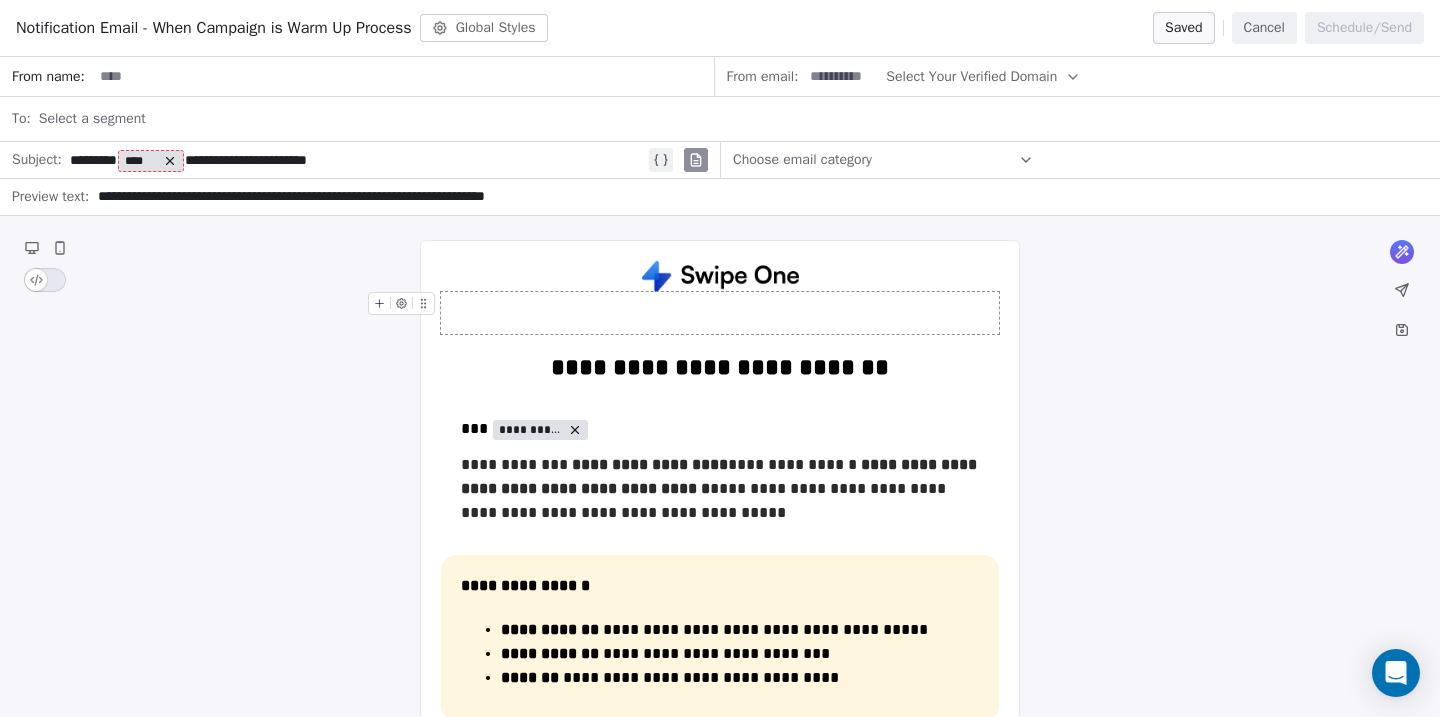click on "Cancel" at bounding box center (1264, 28) 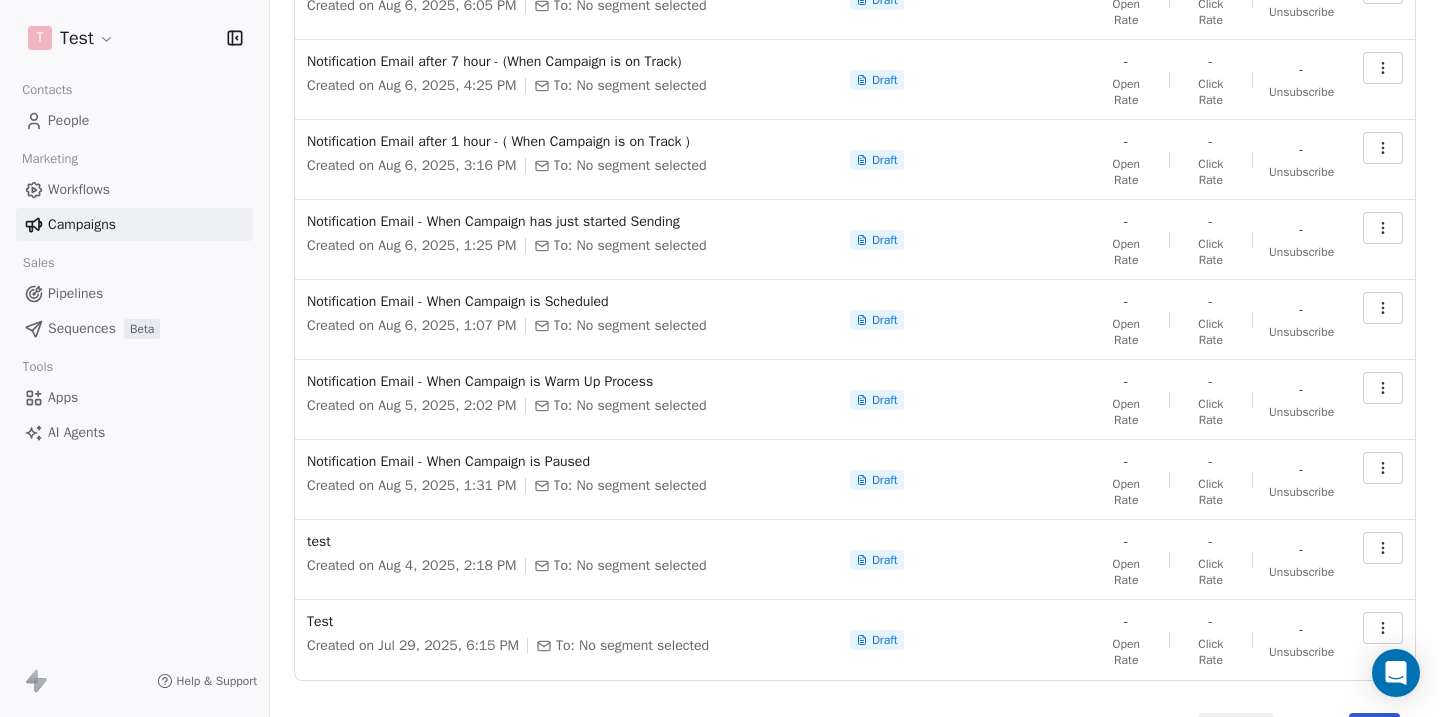 scroll, scrollTop: 318, scrollLeft: 0, axis: vertical 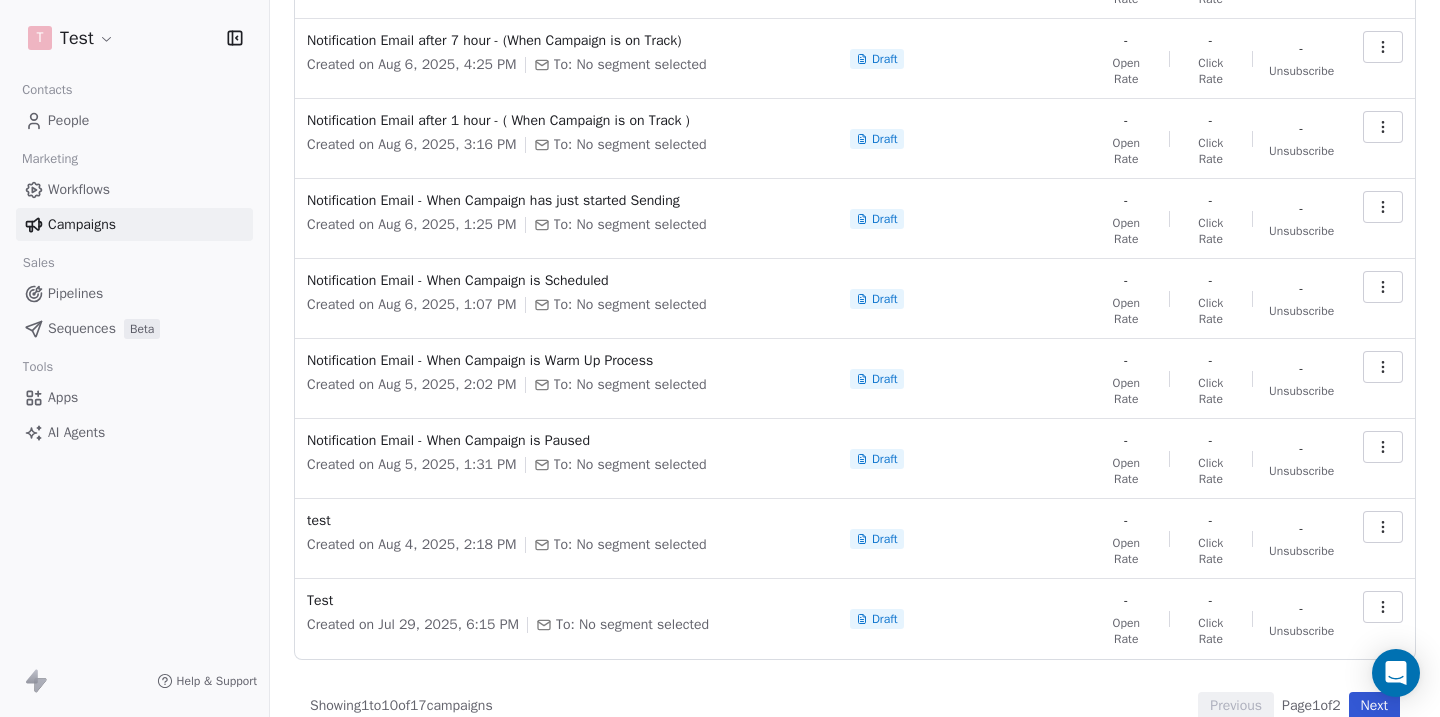 click at bounding box center (1383, 367) 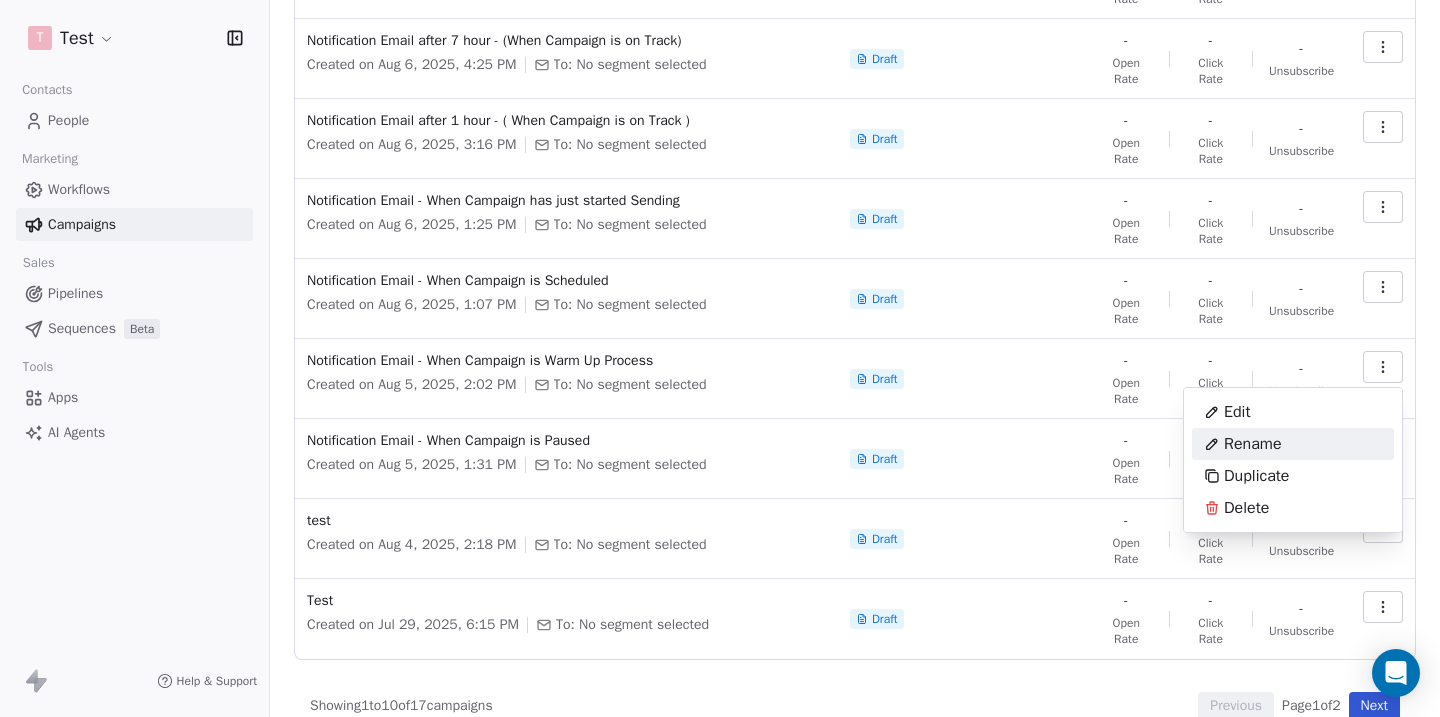 click on "Rename" at bounding box center [1253, 444] 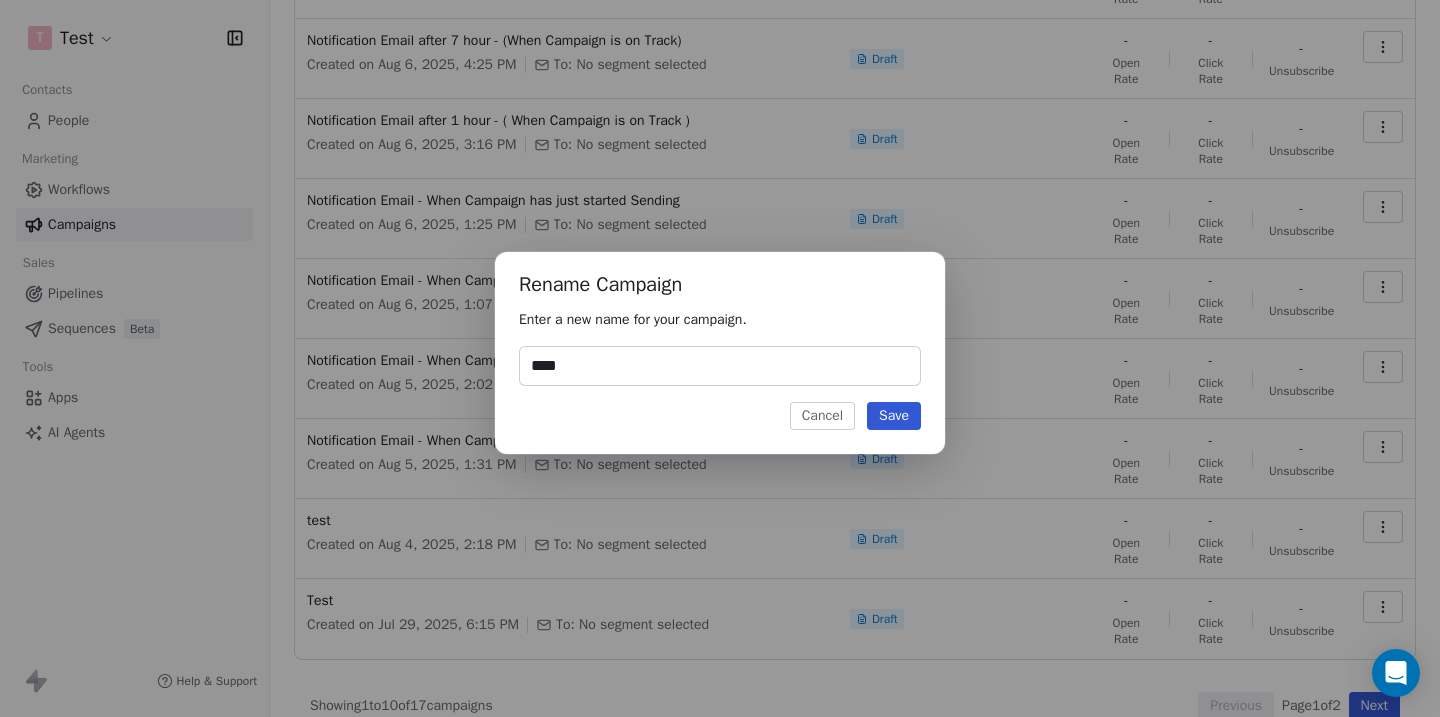 type on "****" 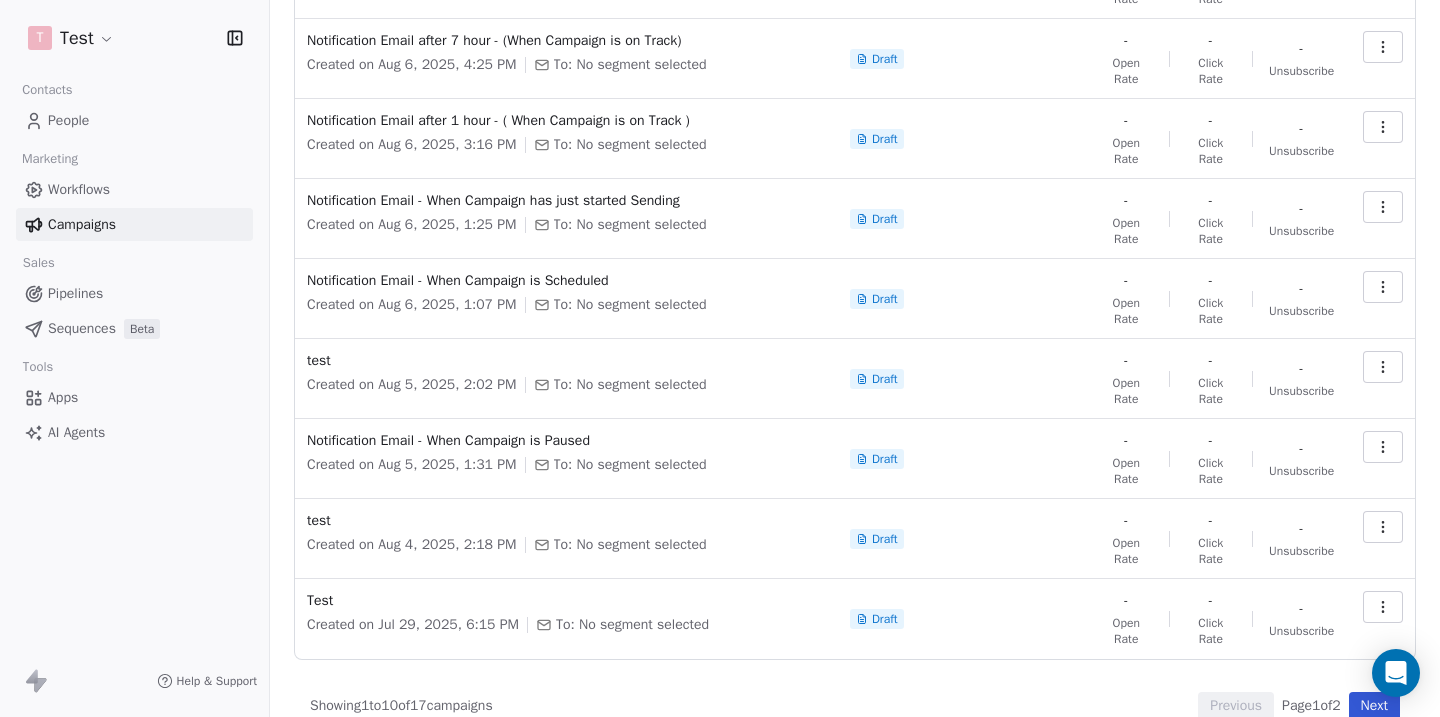 click 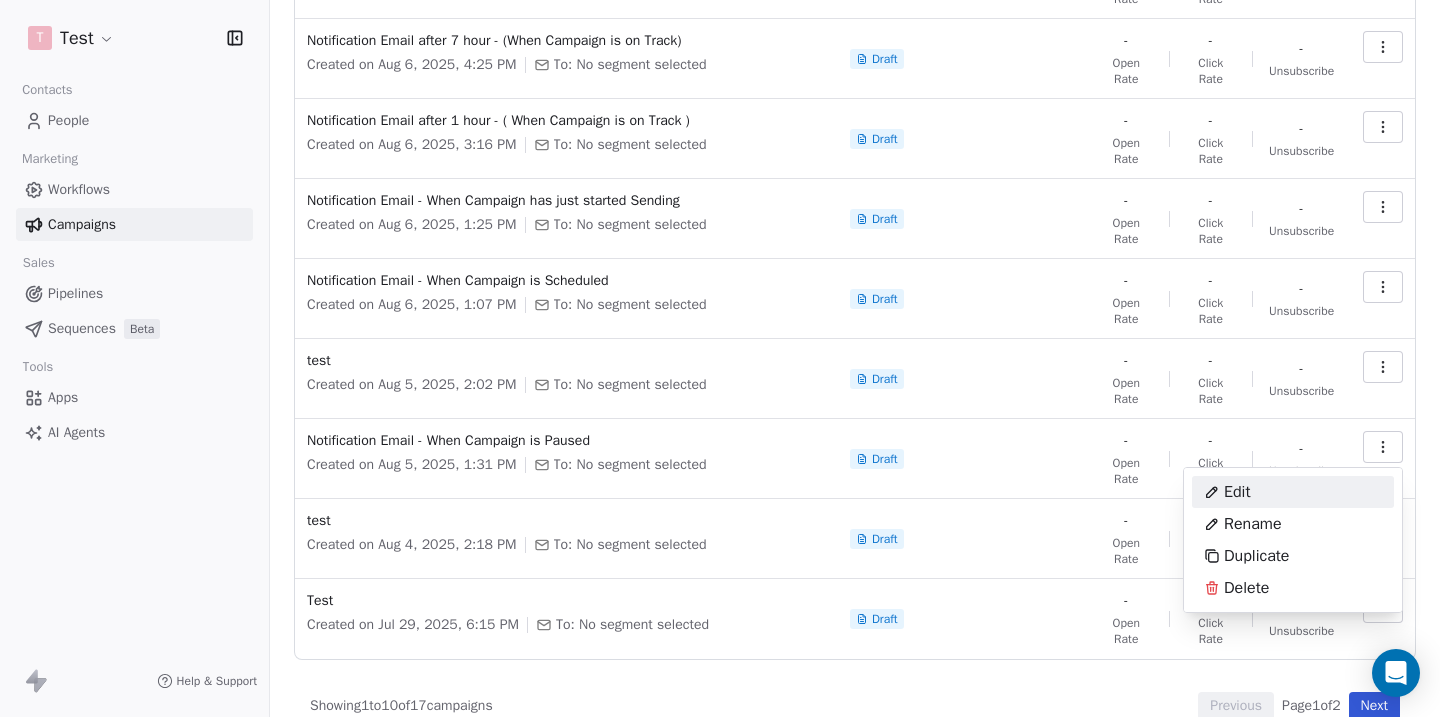 click on "Edit" at bounding box center [1227, 492] 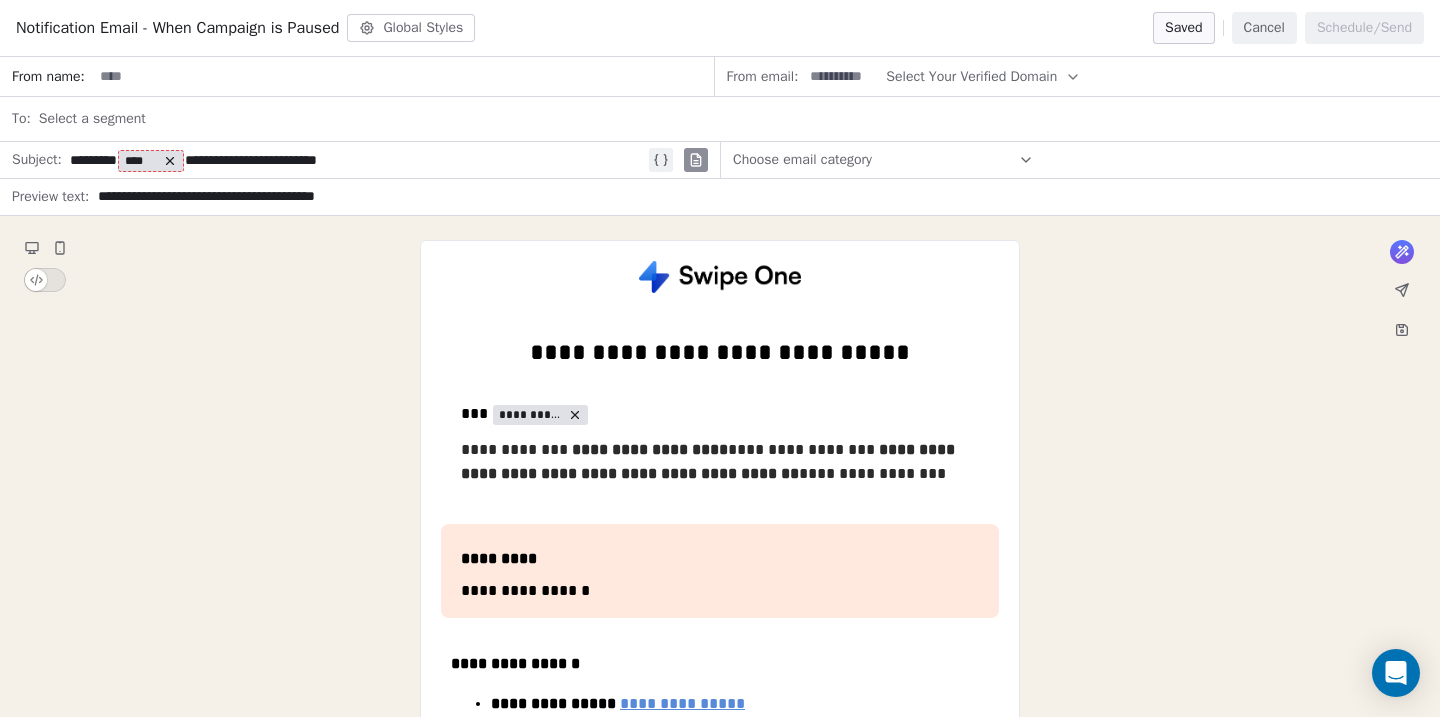 click on "Cancel" at bounding box center [1264, 28] 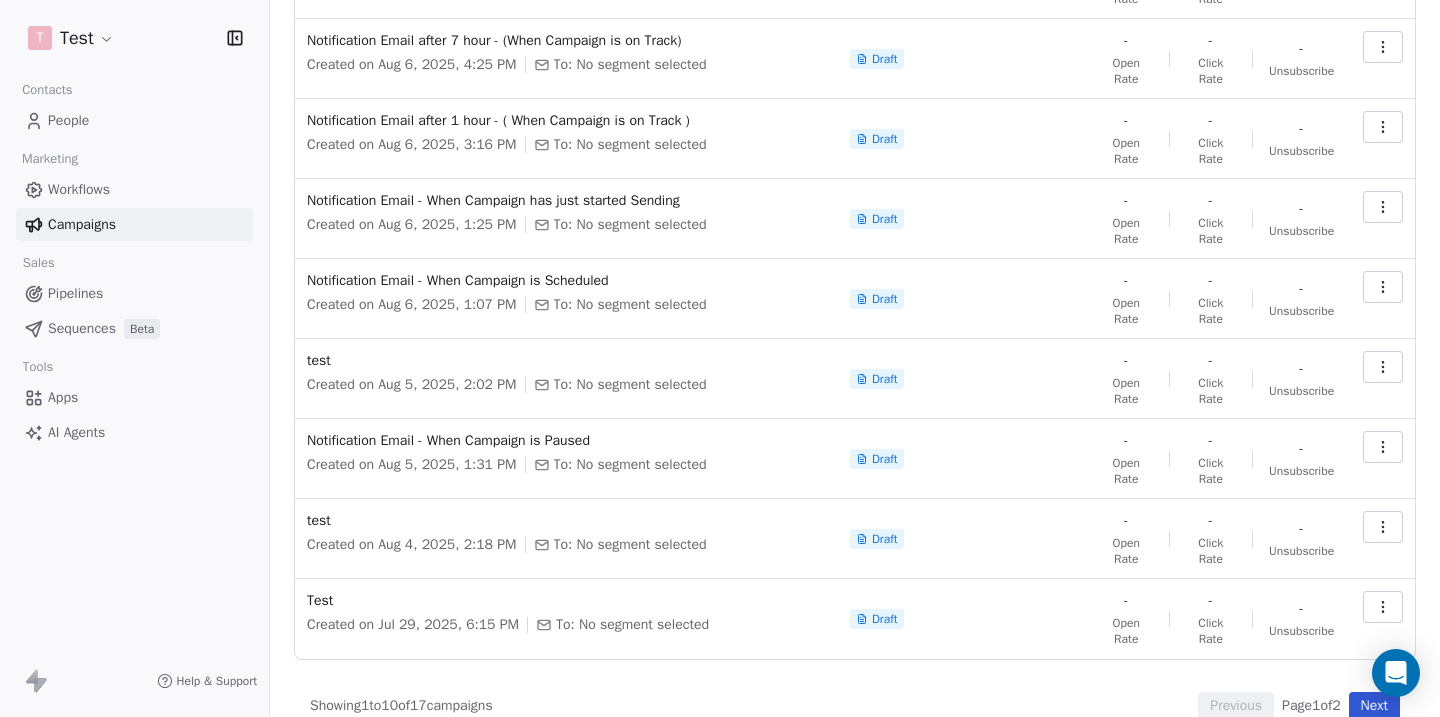 click 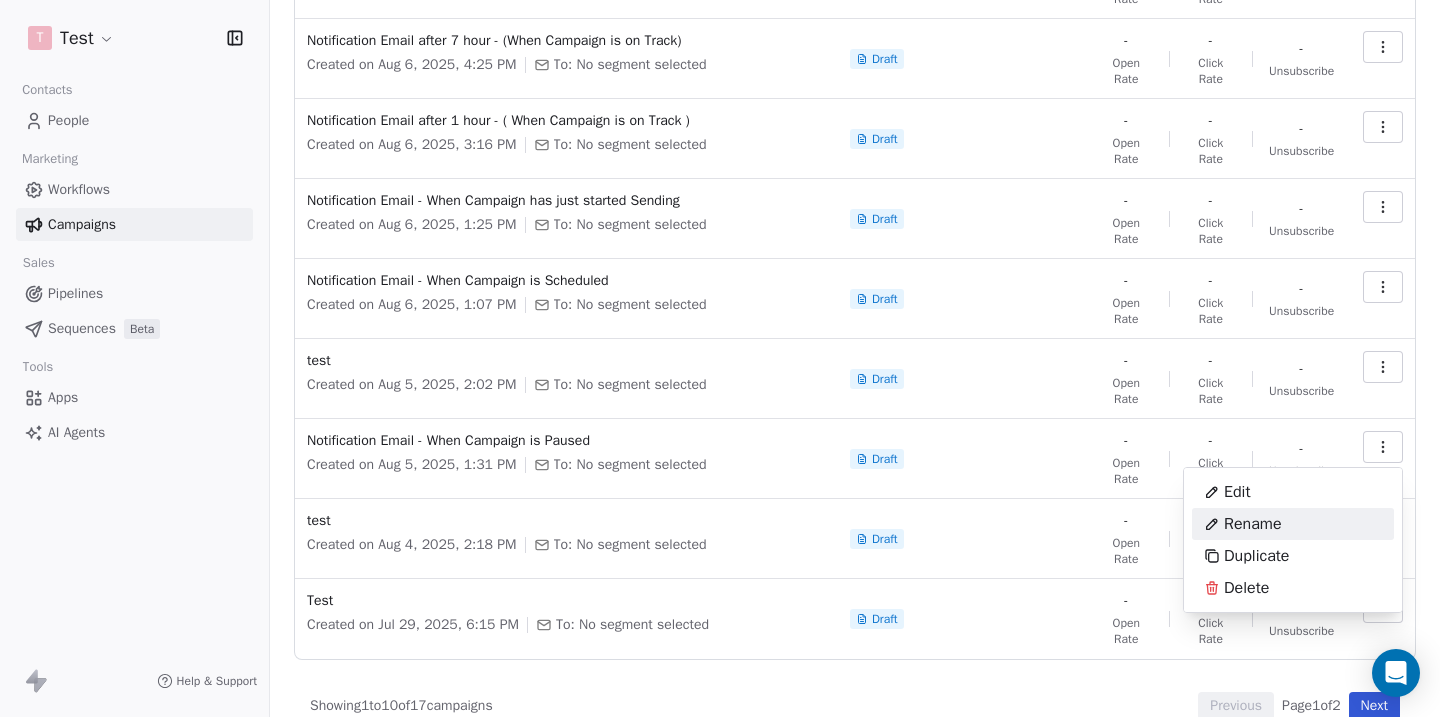 click on "Rename" at bounding box center [1253, 524] 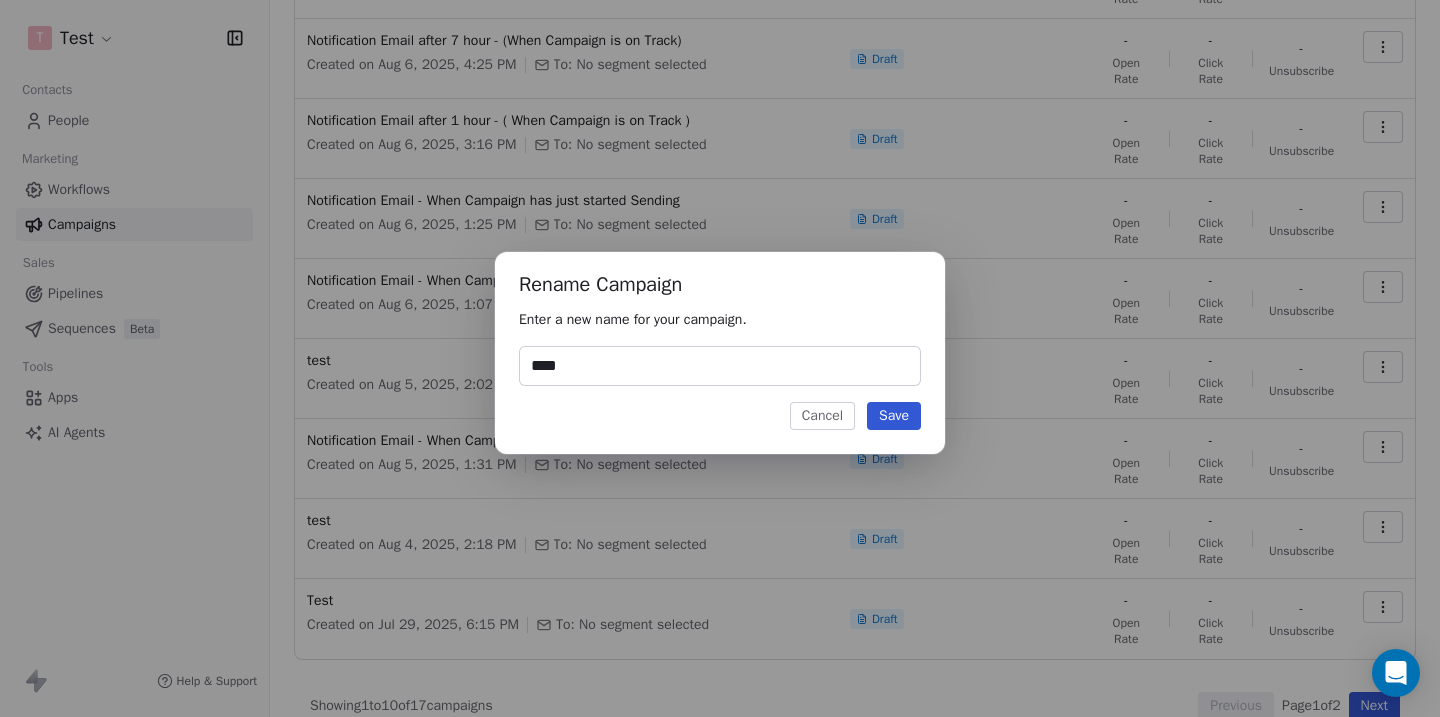 type on "****" 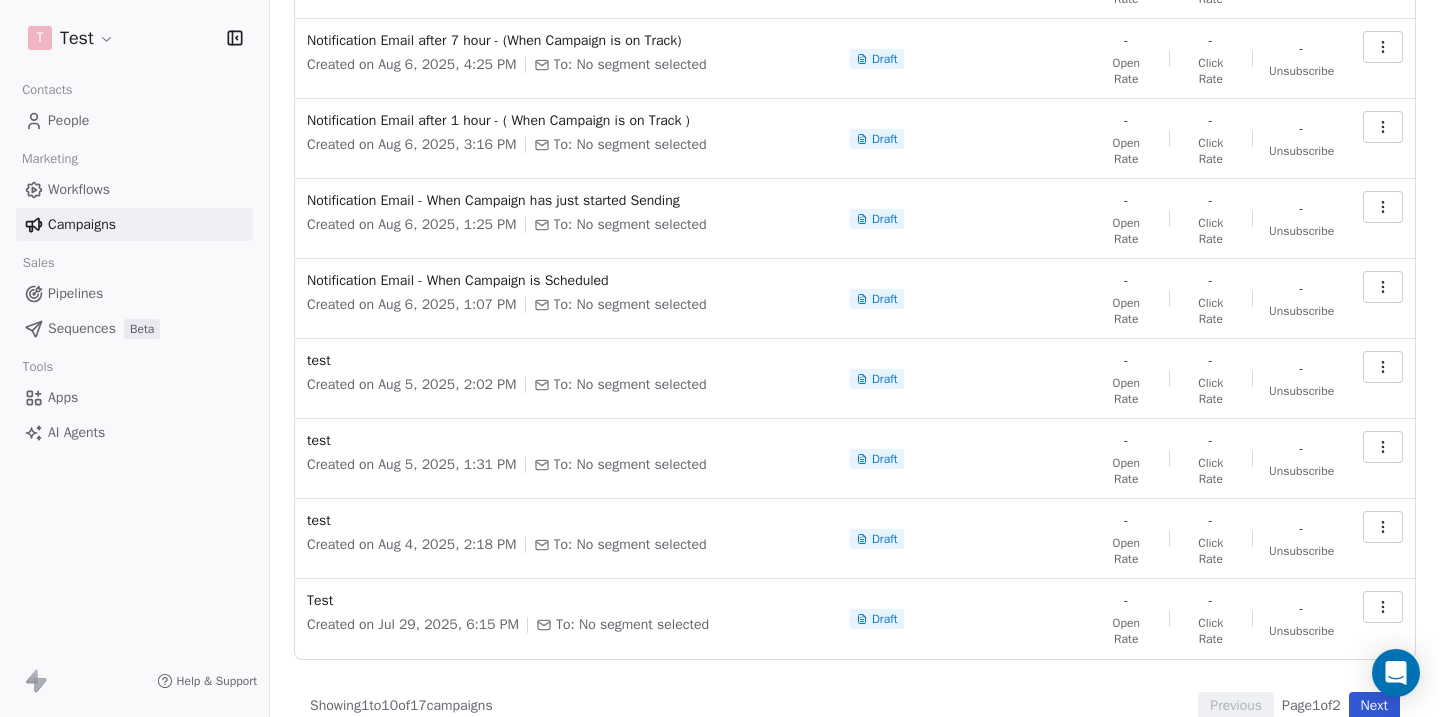 scroll, scrollTop: 0, scrollLeft: 0, axis: both 